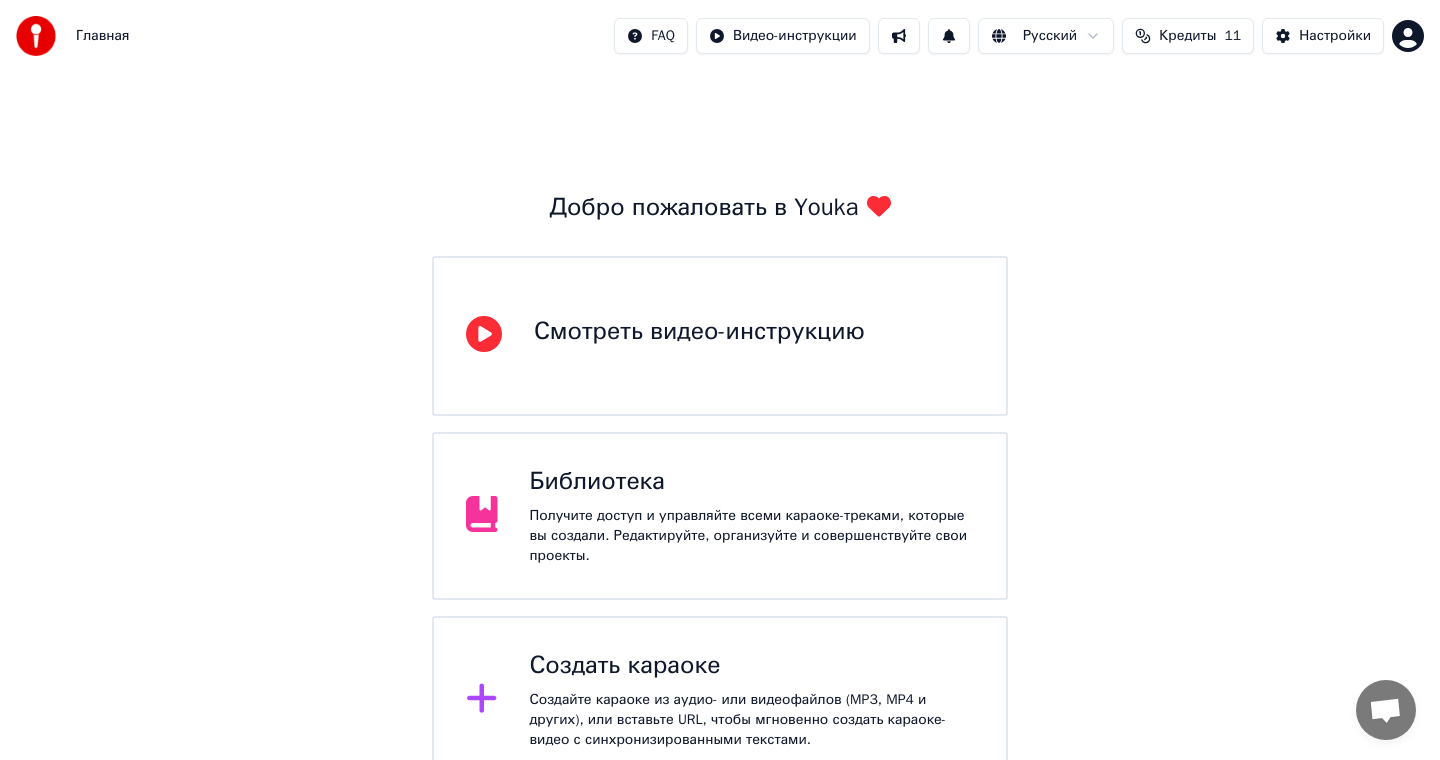 scroll, scrollTop: 0, scrollLeft: 0, axis: both 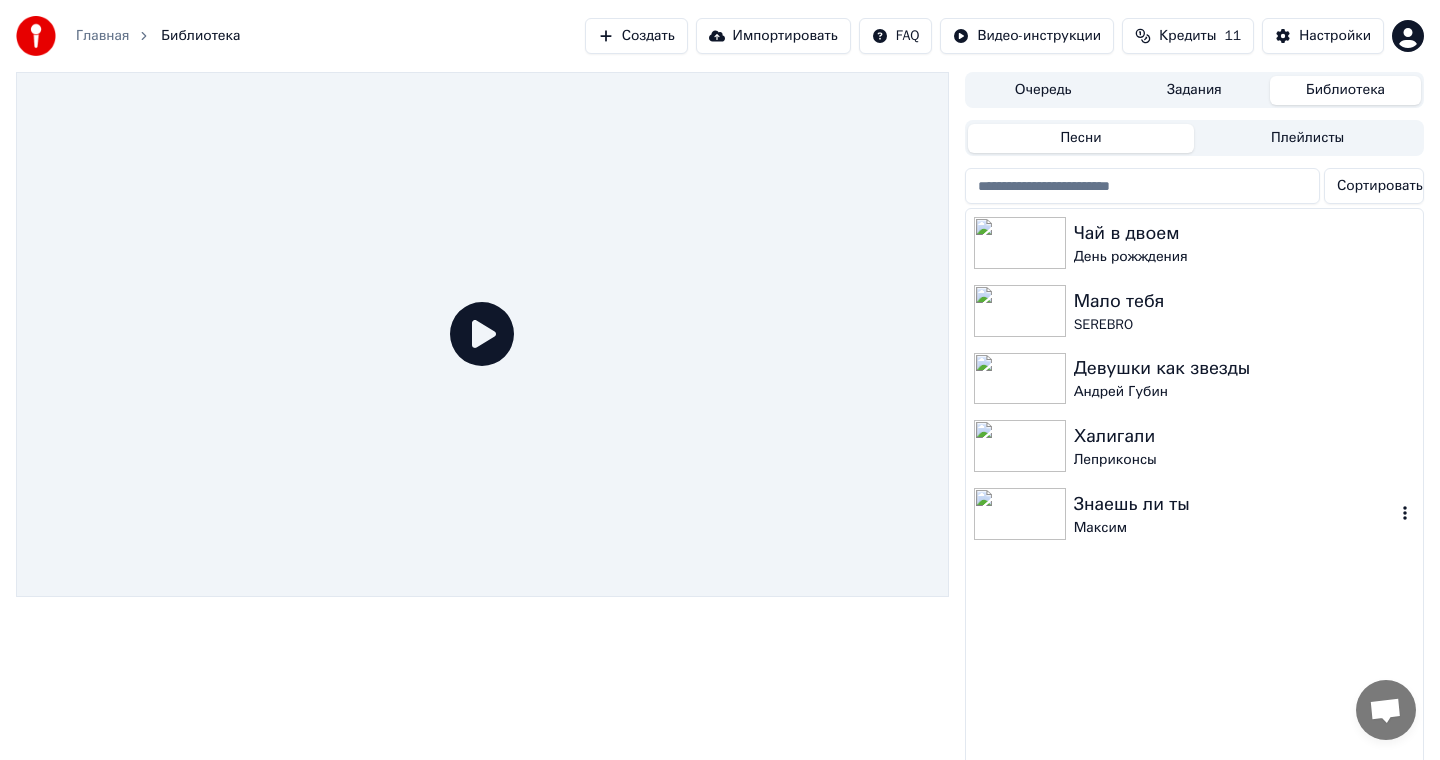 click 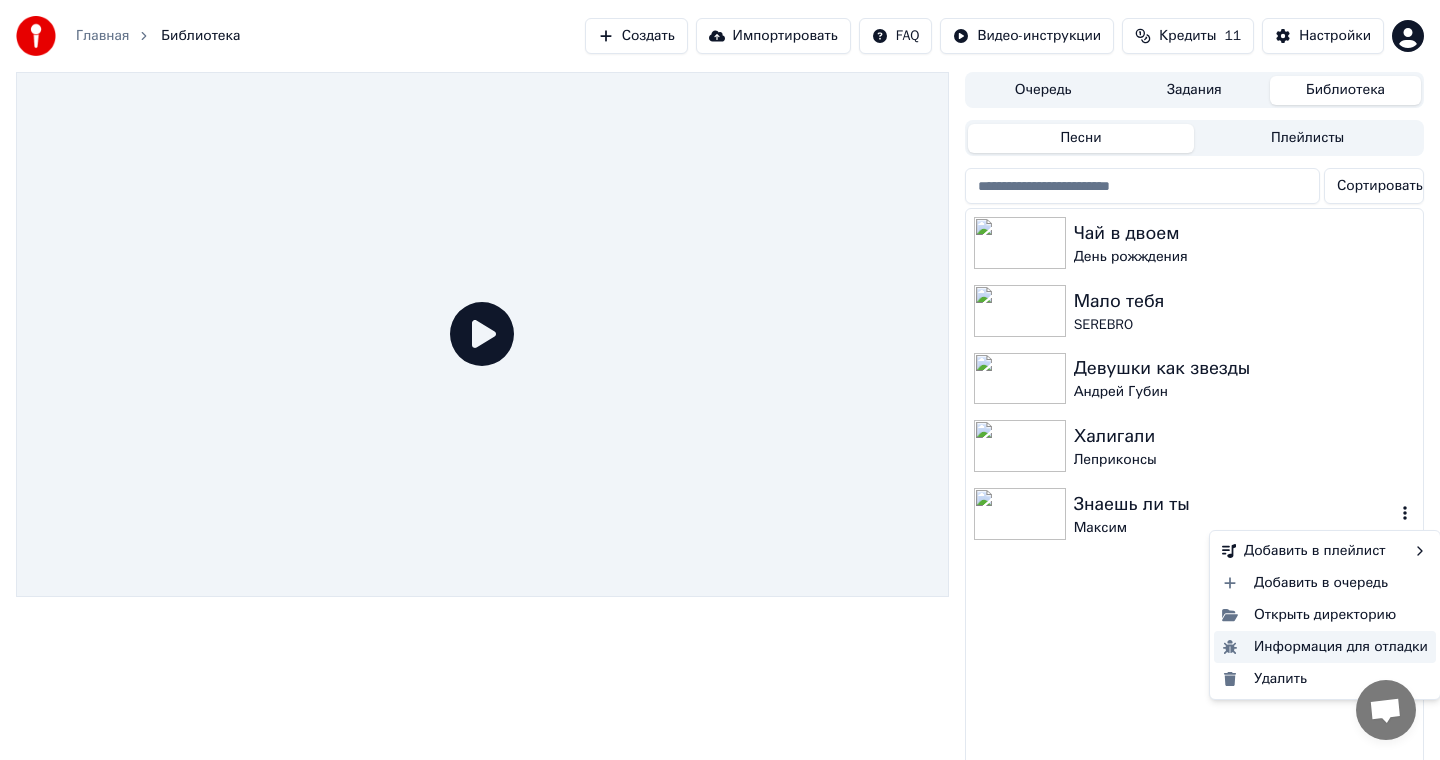 click on "Информация для отладки" at bounding box center [1325, 647] 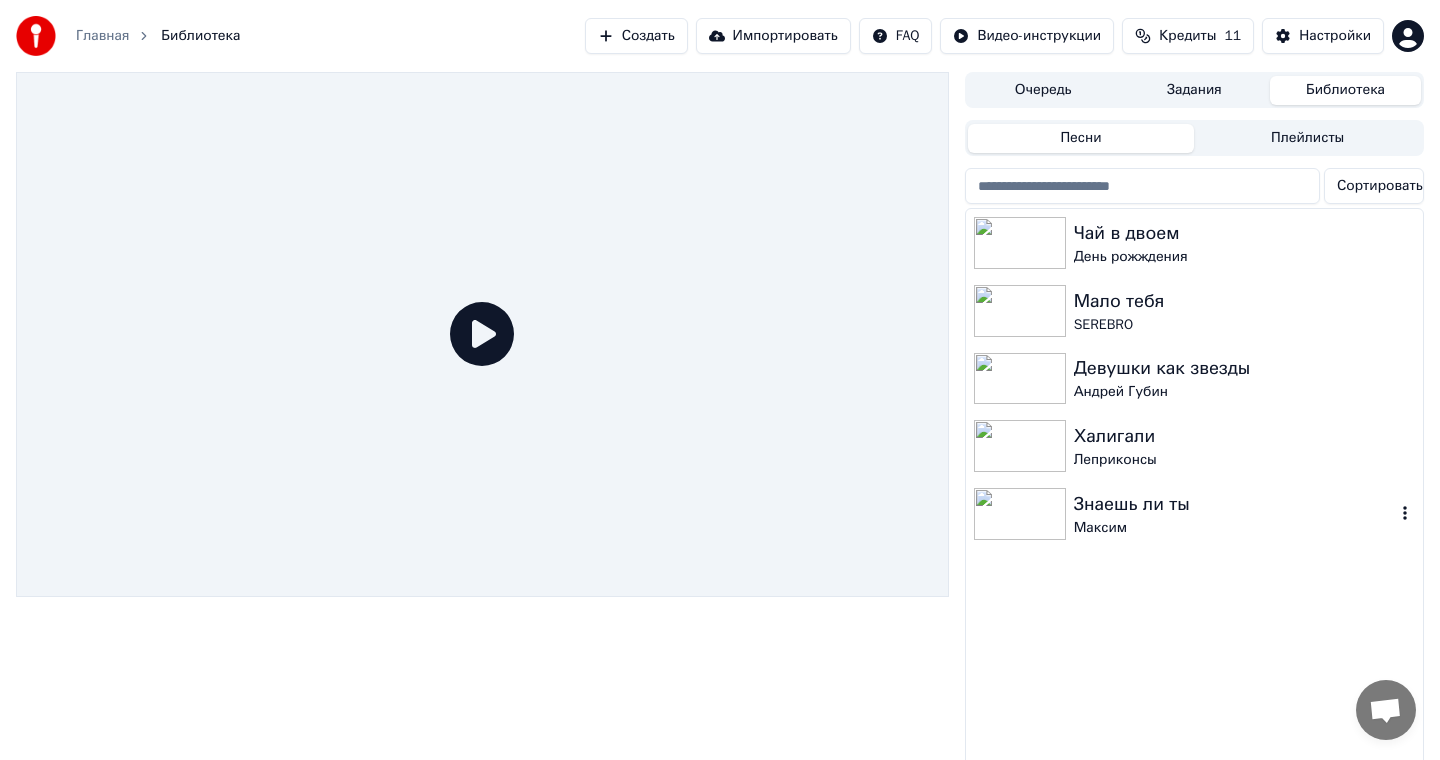 click on "Максим" at bounding box center [1234, 528] 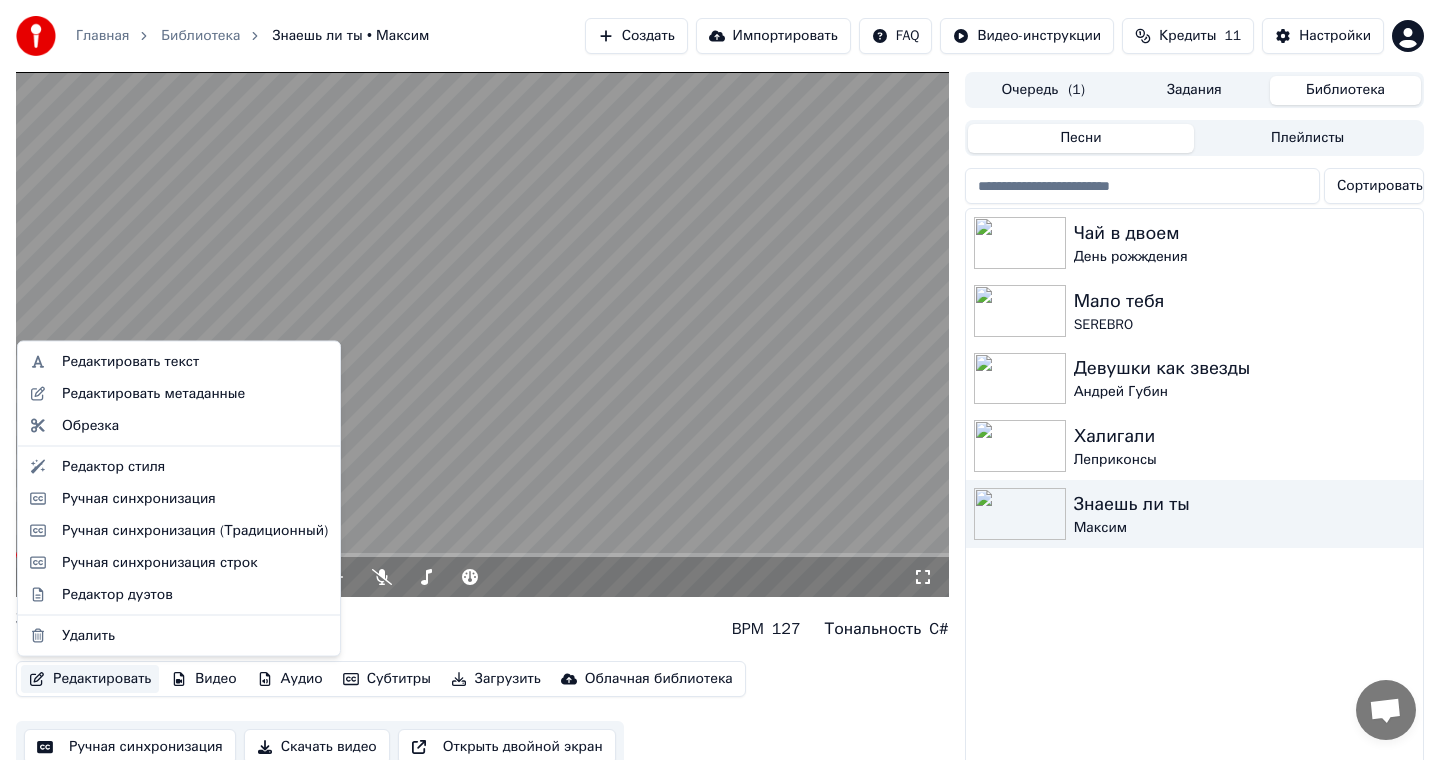 click on "Редактировать" at bounding box center (90, 679) 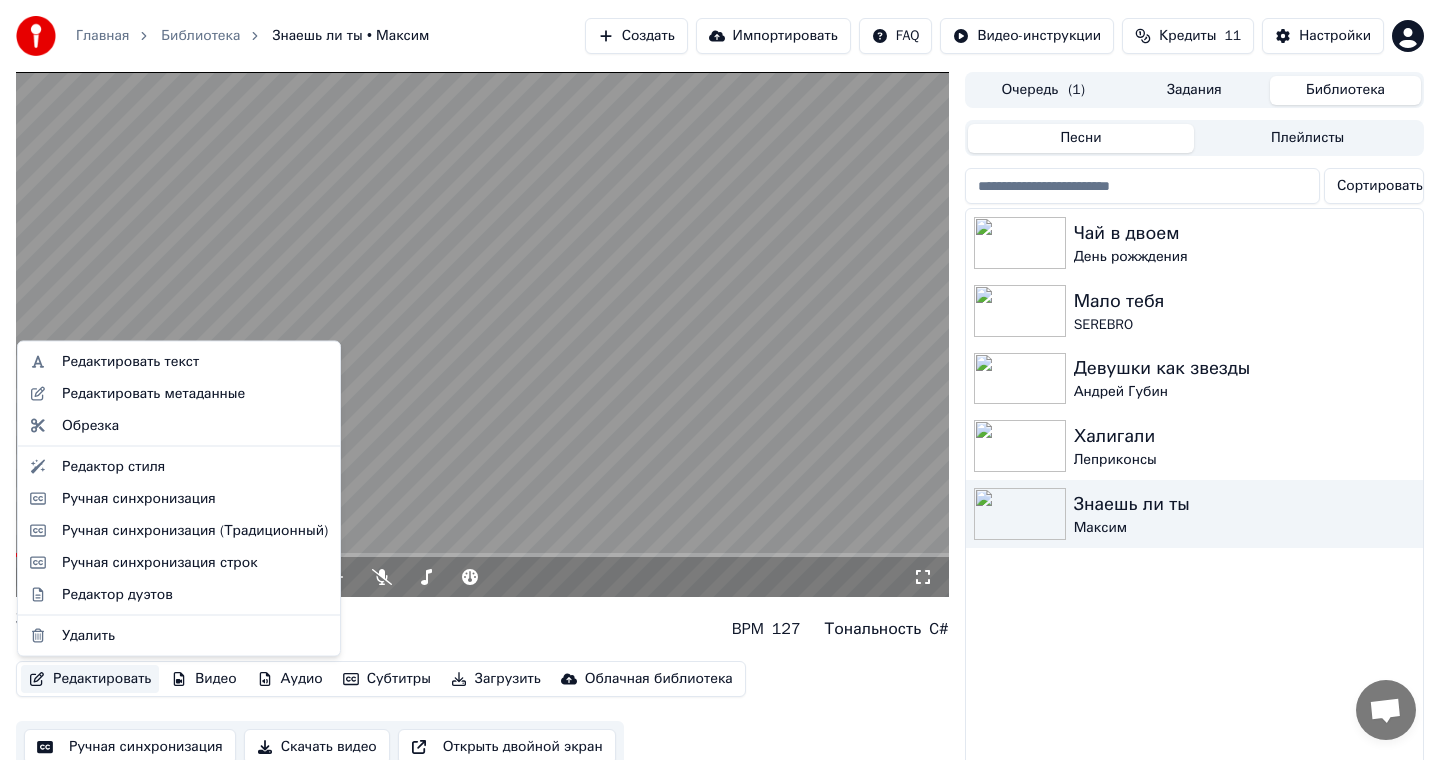 click at bounding box center (482, 334) 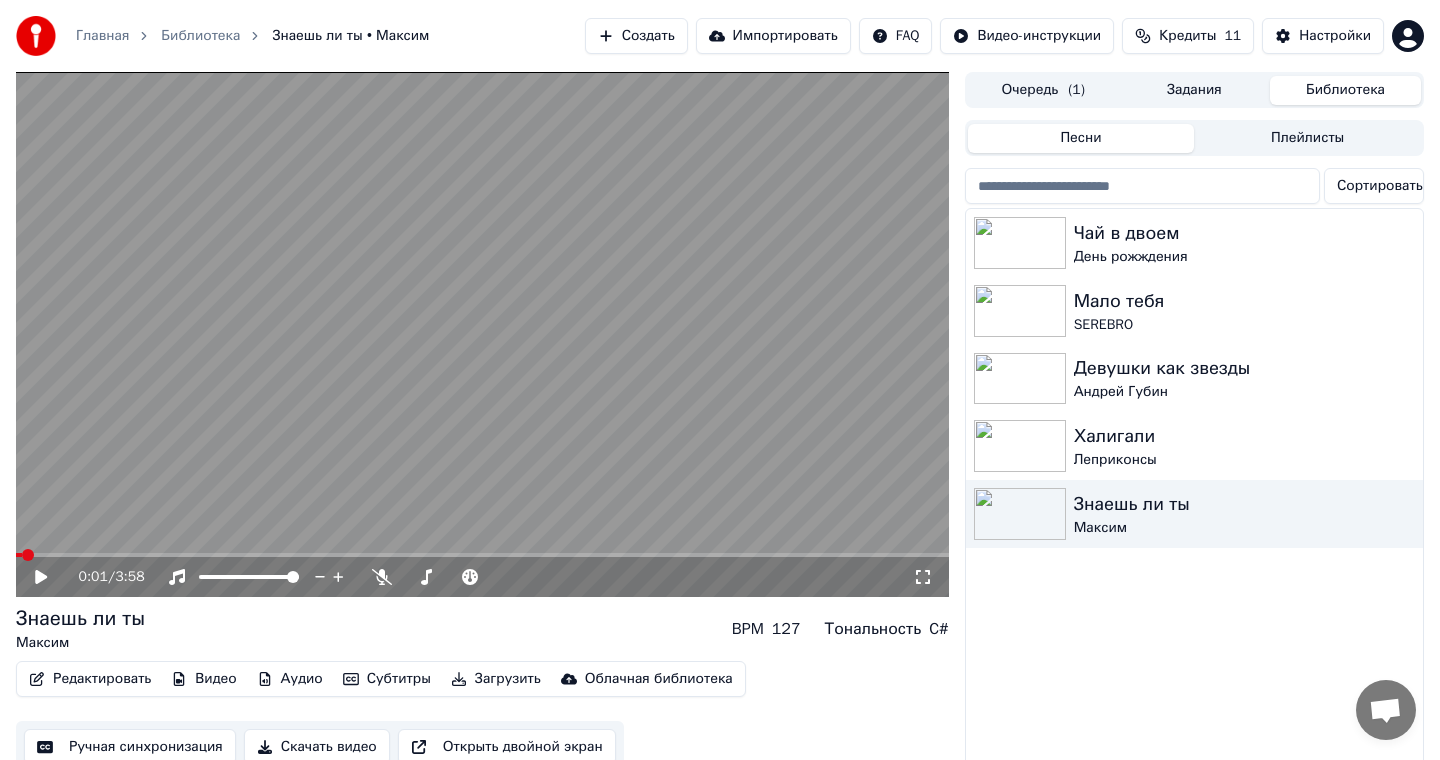 click on "Редактировать" at bounding box center (90, 679) 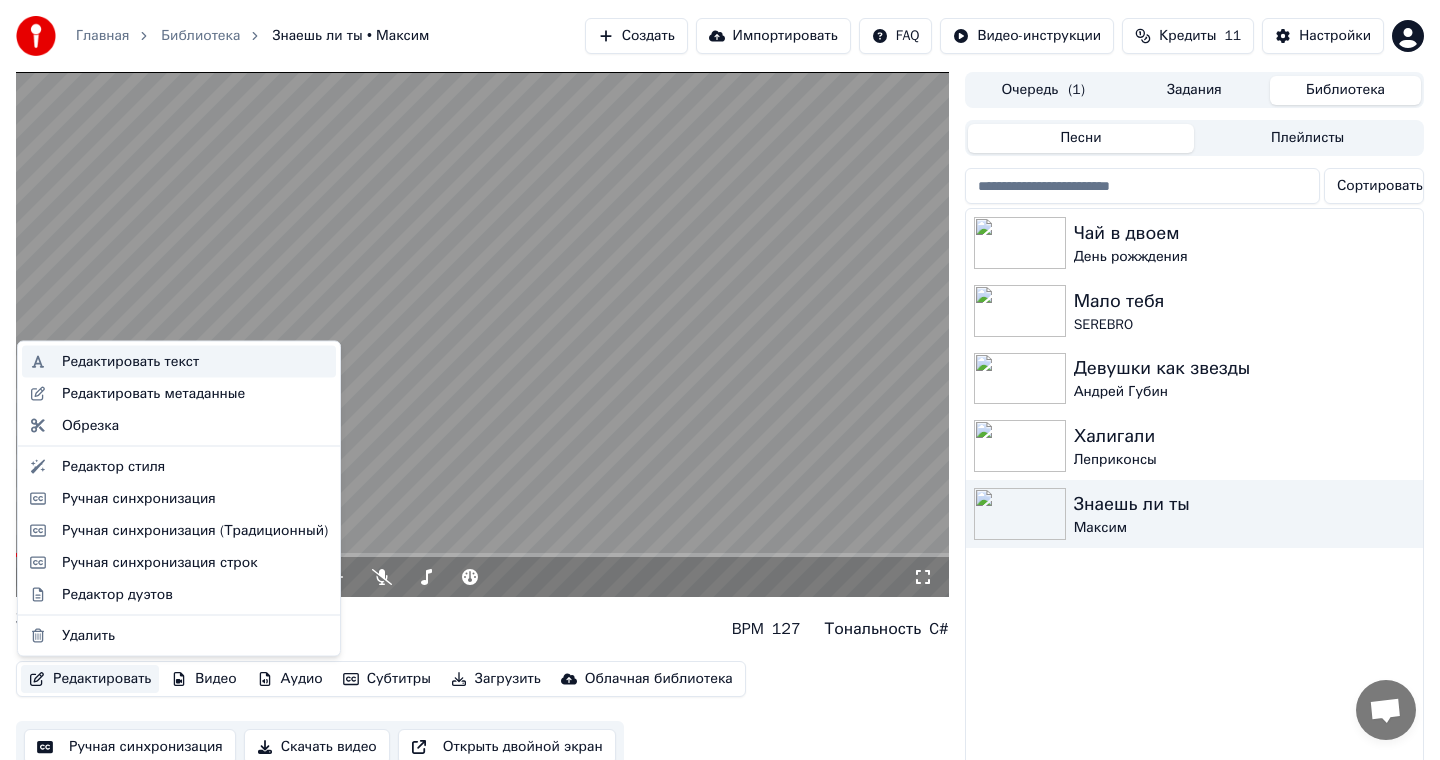 click on "Редактировать текст" at bounding box center (130, 362) 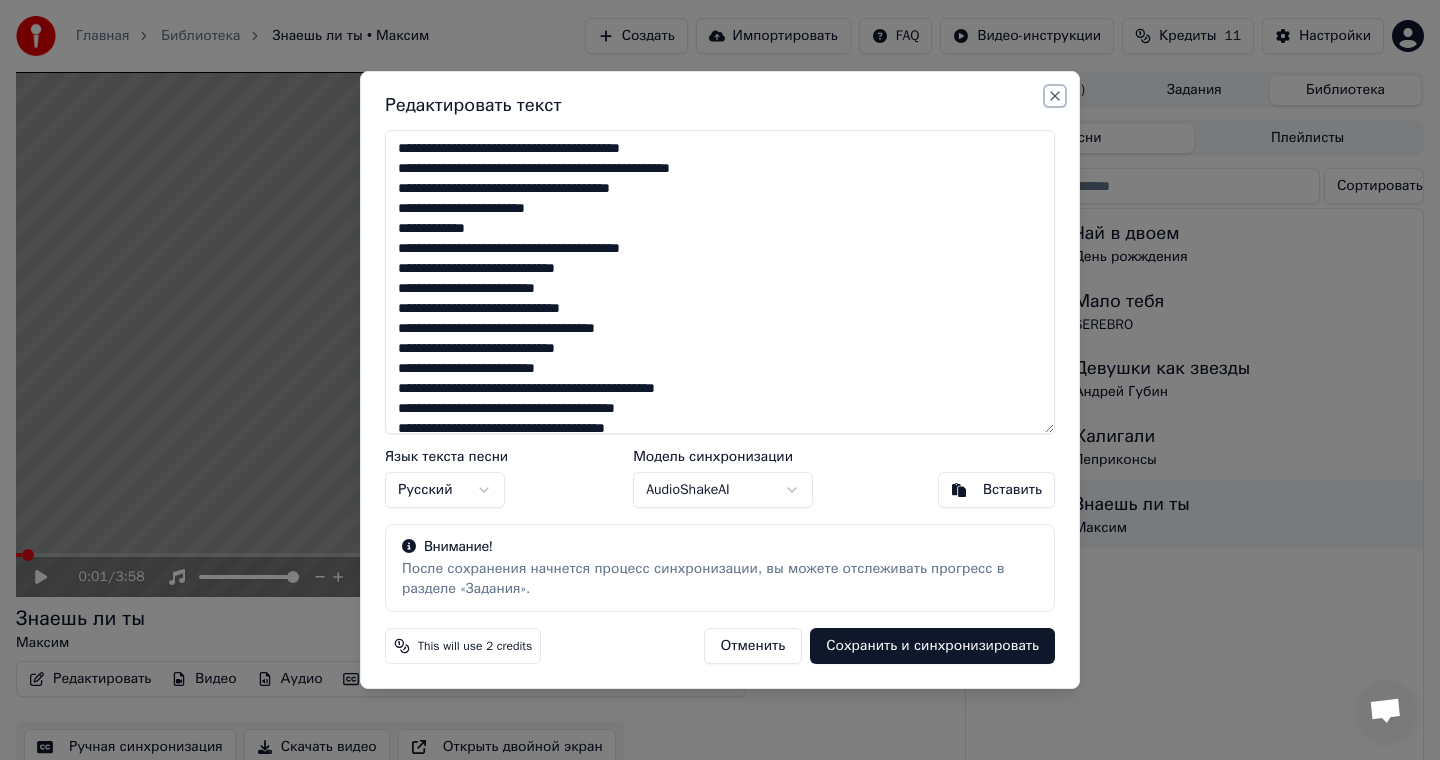 click on "Close" at bounding box center (1055, 96) 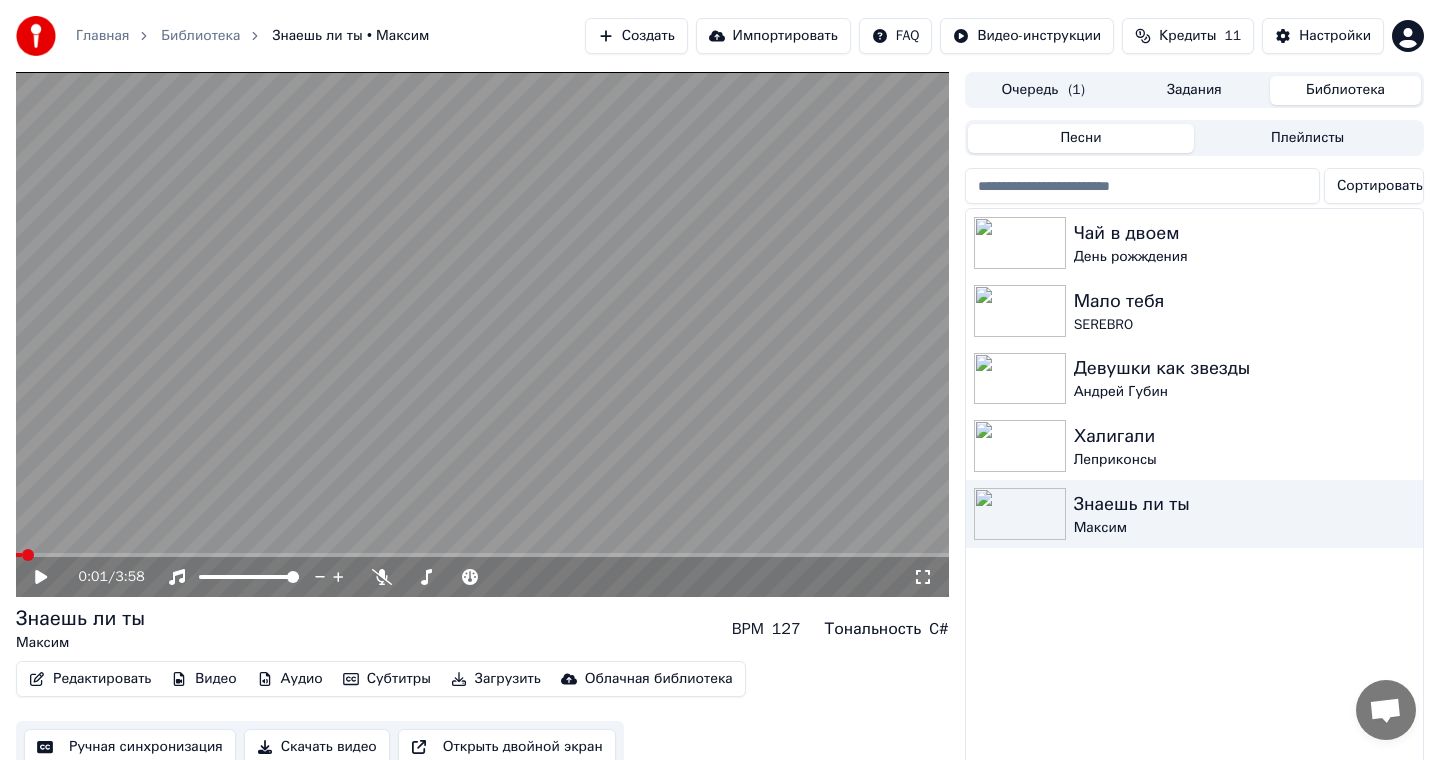 click on "Главная" at bounding box center [102, 36] 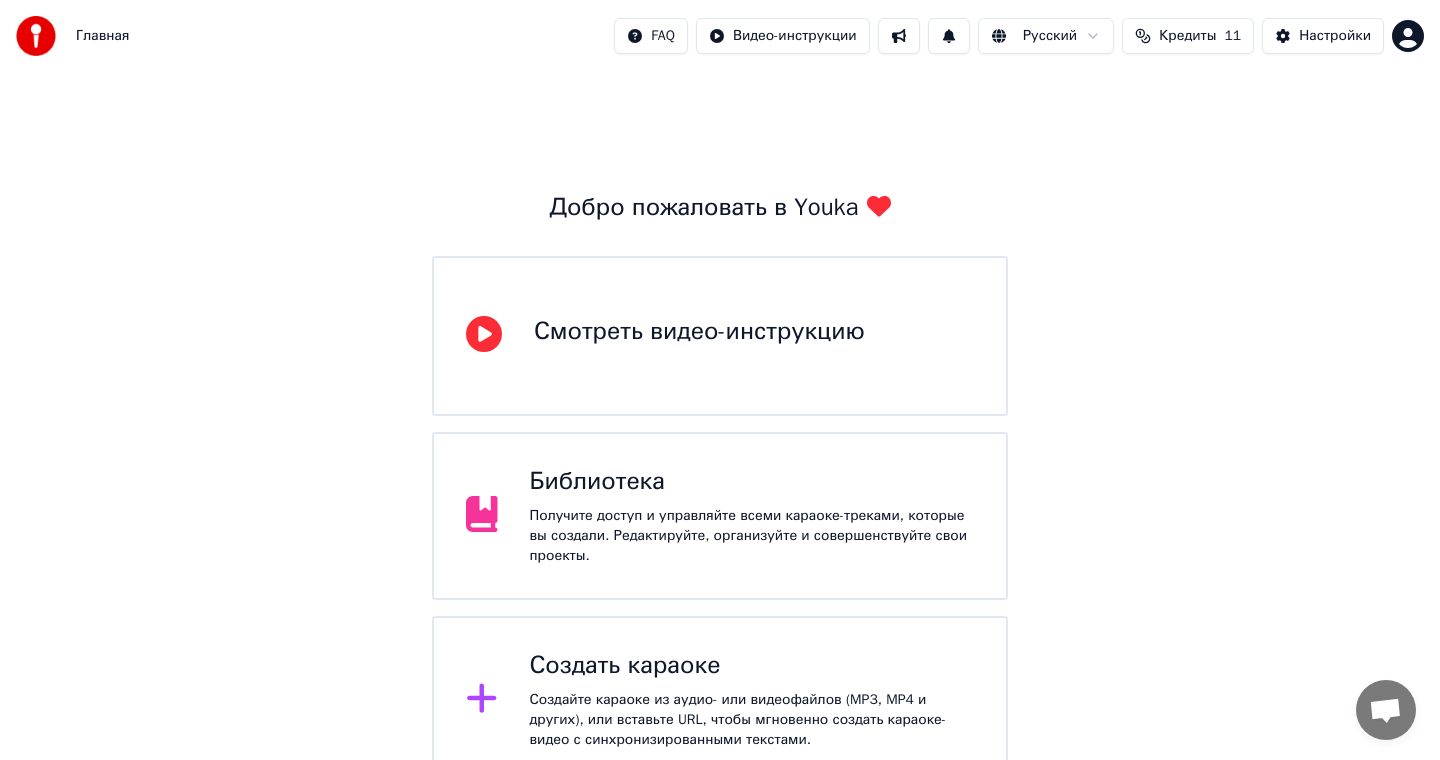 click on "Создать караоке" at bounding box center (752, 666) 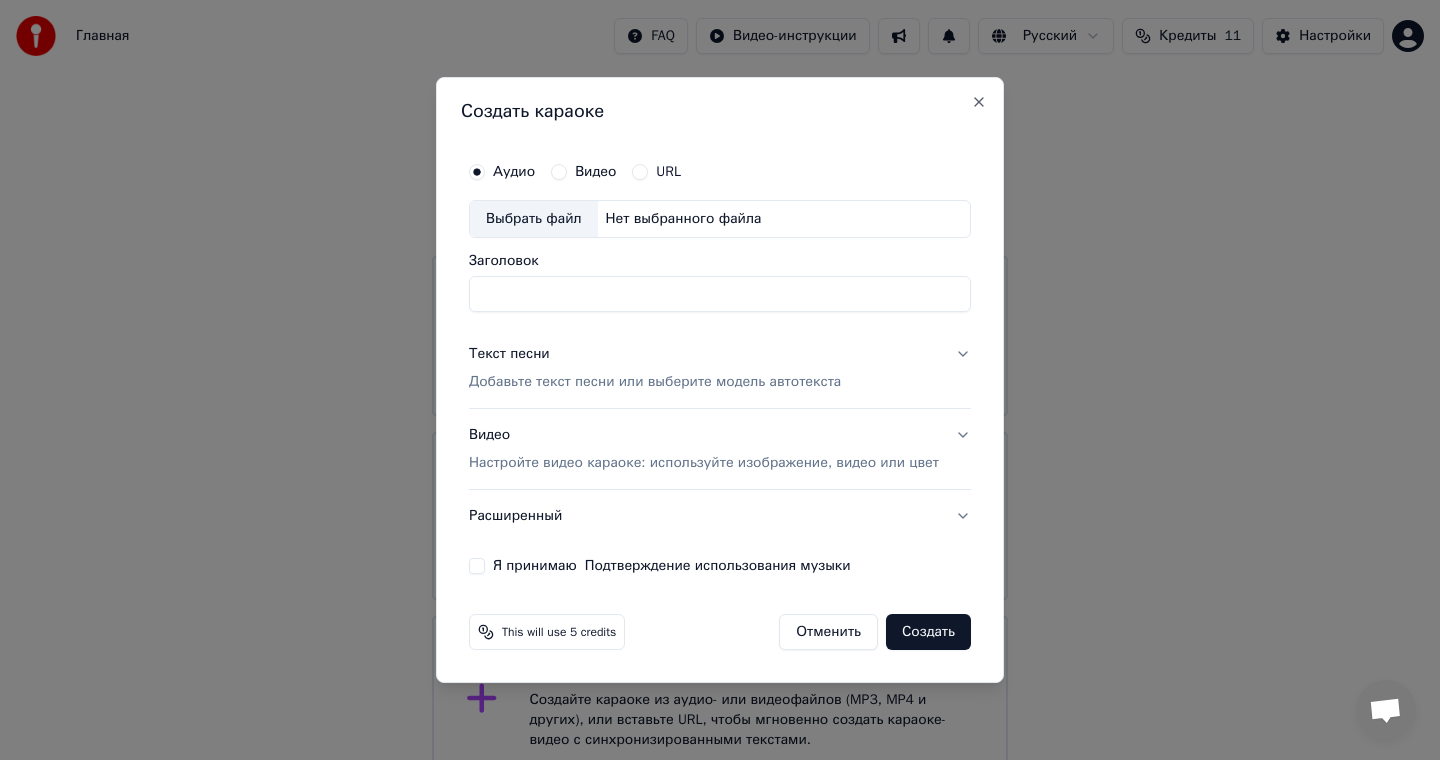 click on "Выбрать файл" at bounding box center (534, 219) 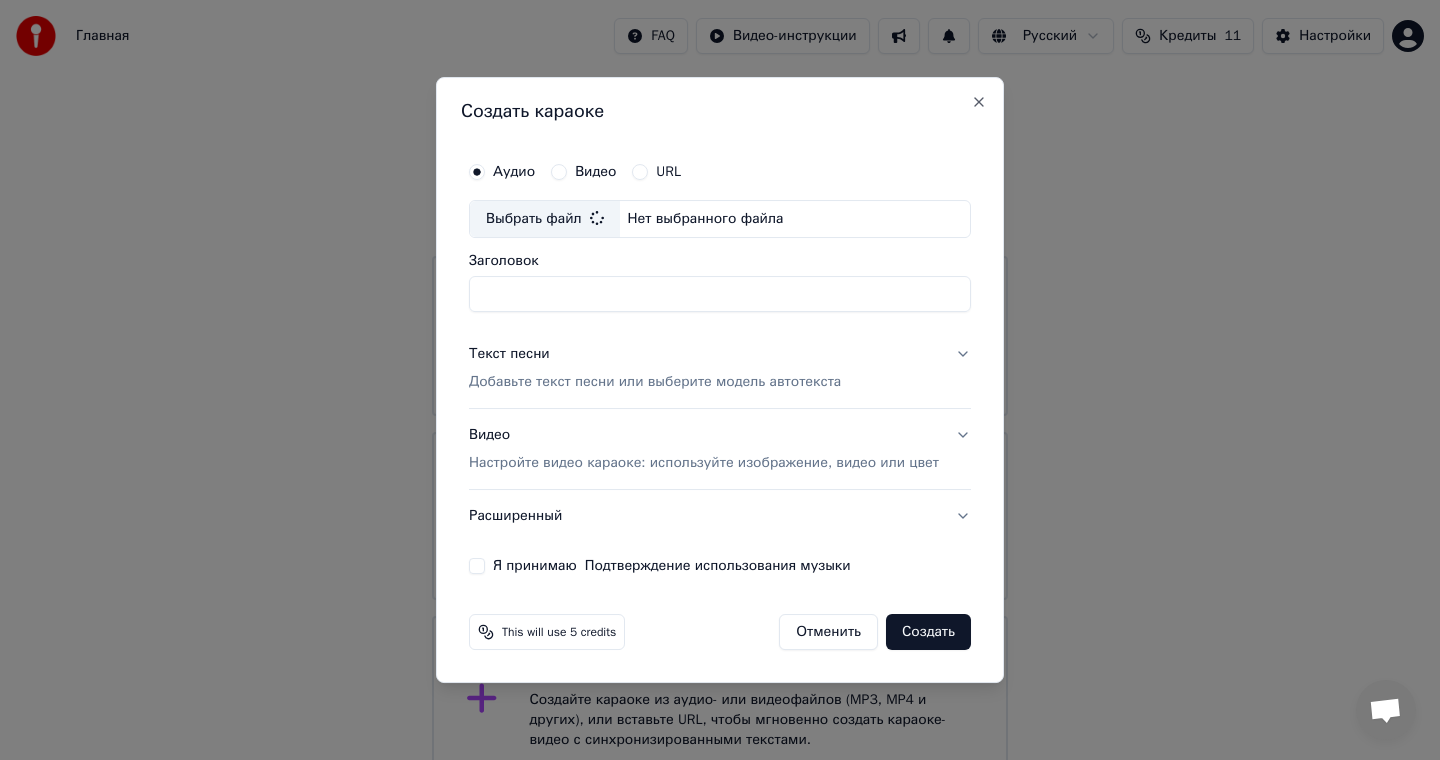 type on "**********" 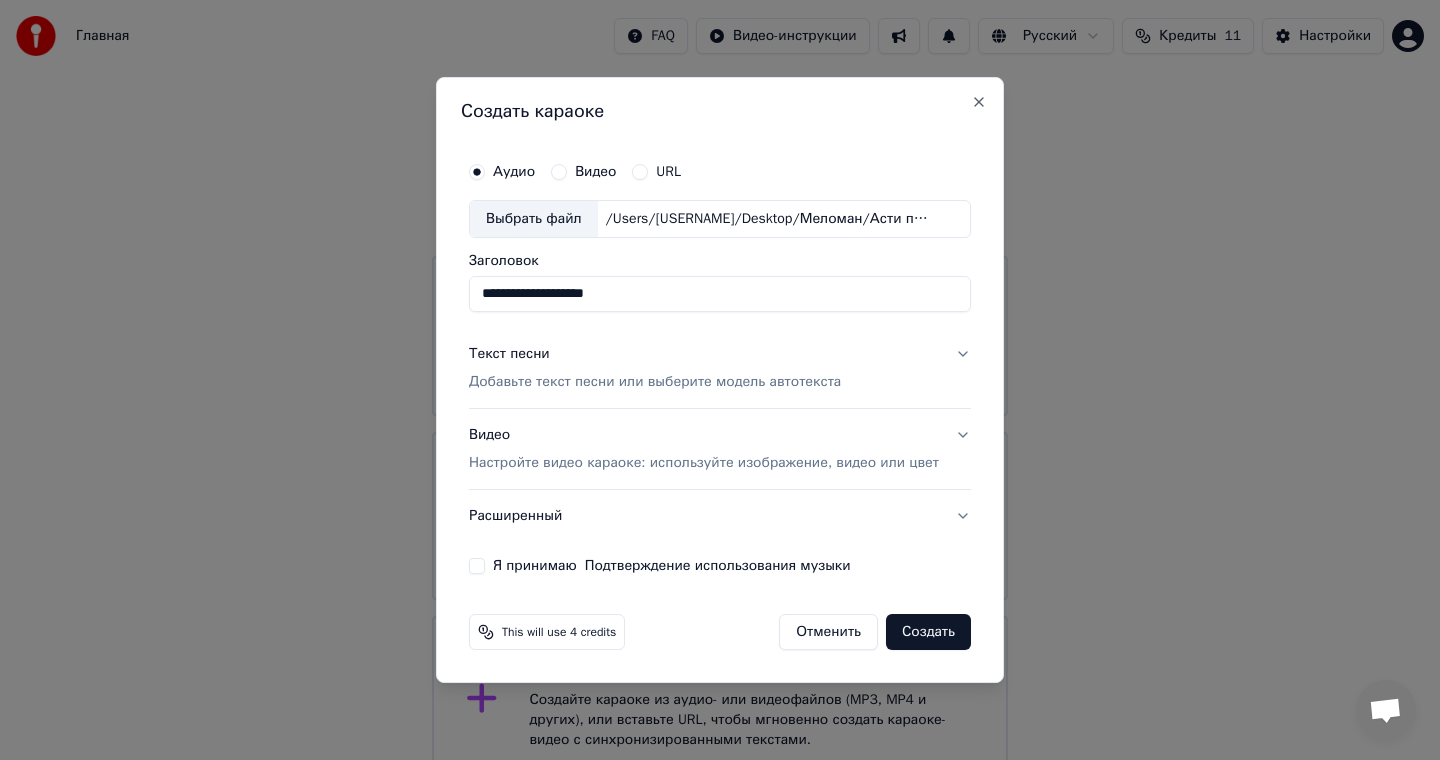 click on "Добавьте текст песни или выберите модель автотекста" at bounding box center (655, 382) 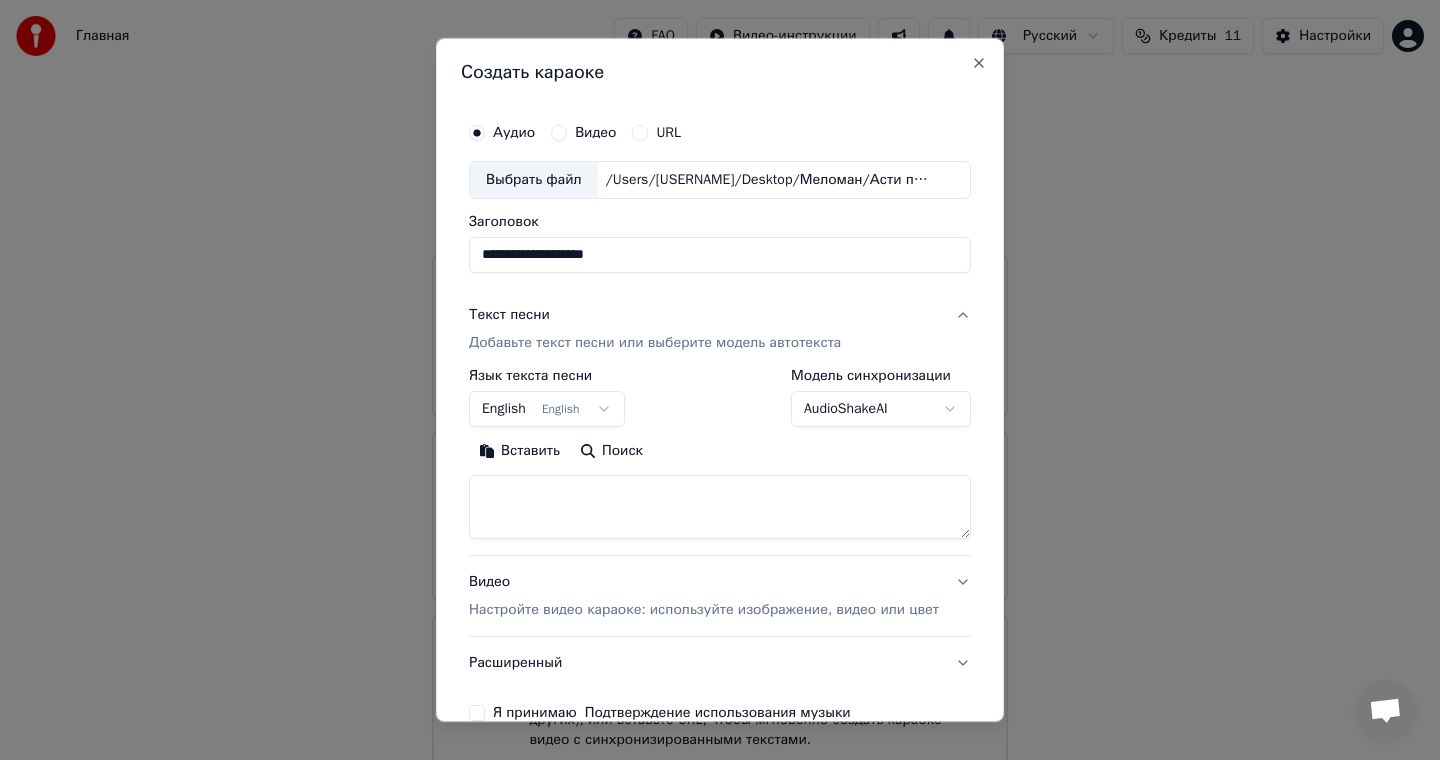 click at bounding box center (720, 507) 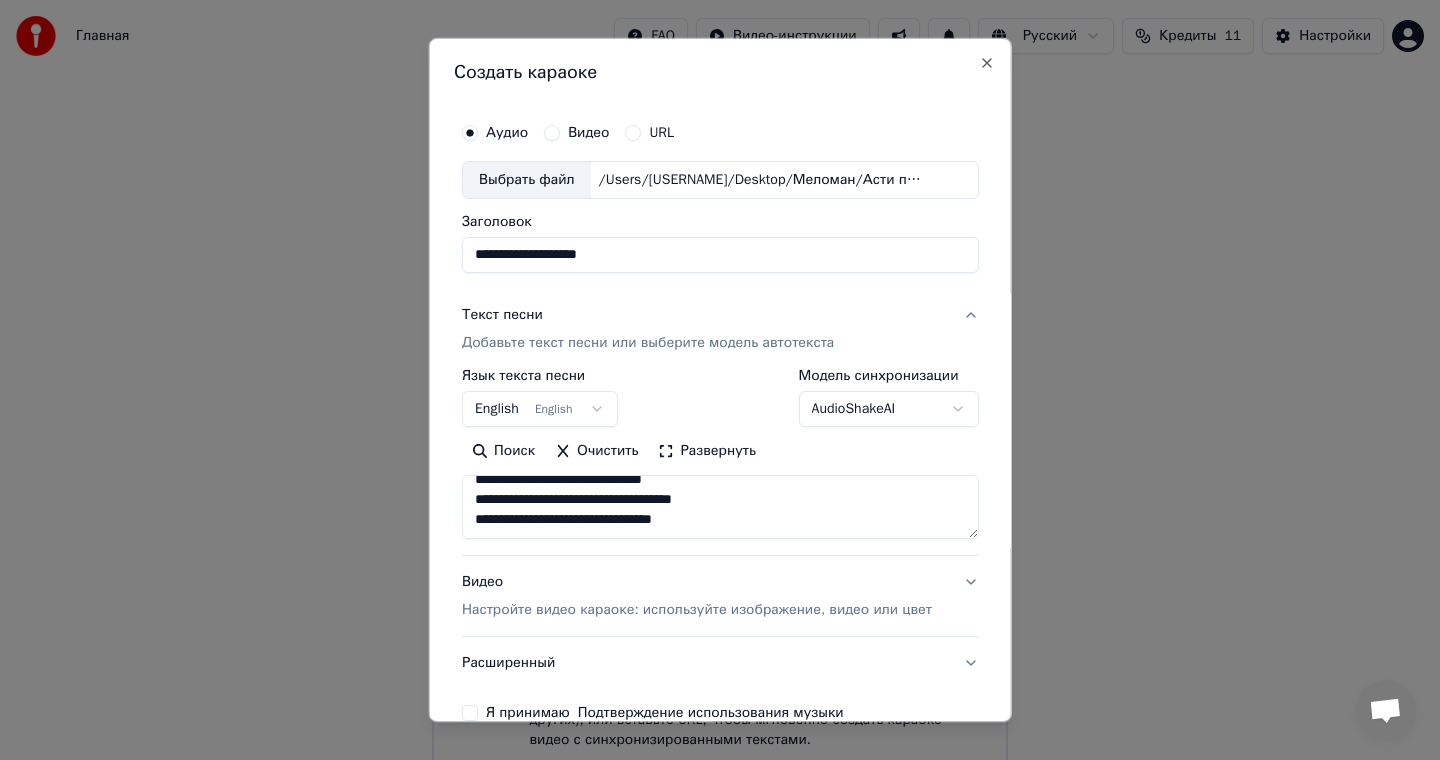 scroll, scrollTop: 753, scrollLeft: 0, axis: vertical 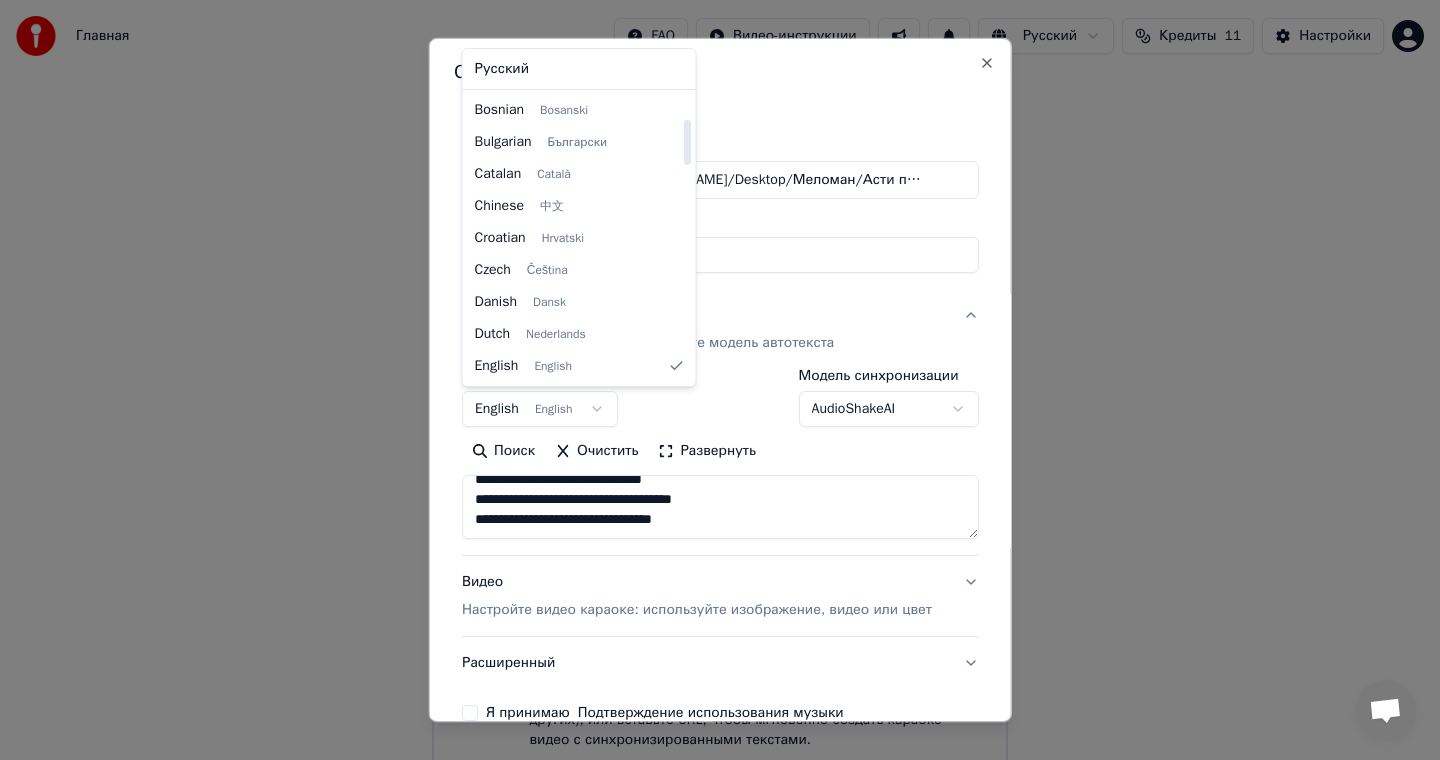 select on "**" 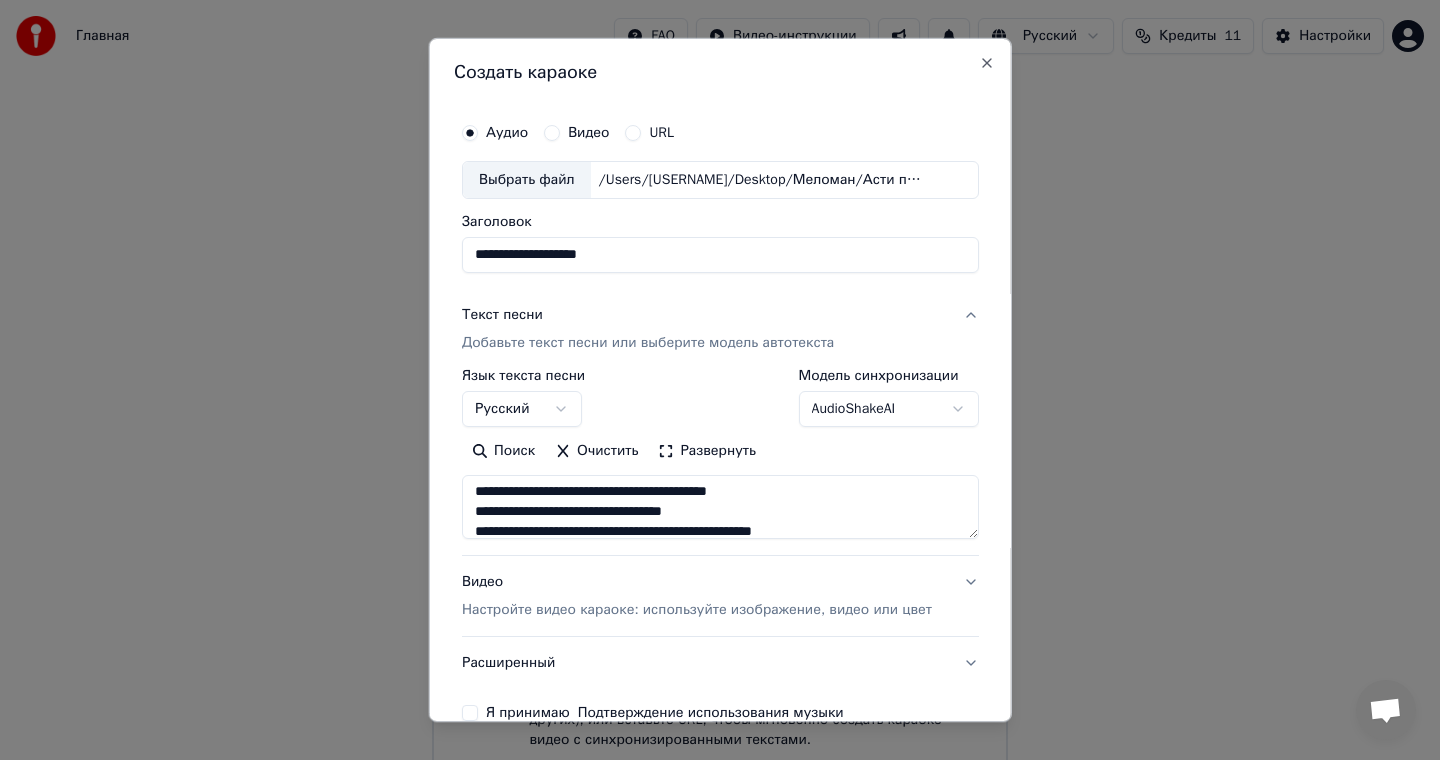 scroll, scrollTop: 0, scrollLeft: 0, axis: both 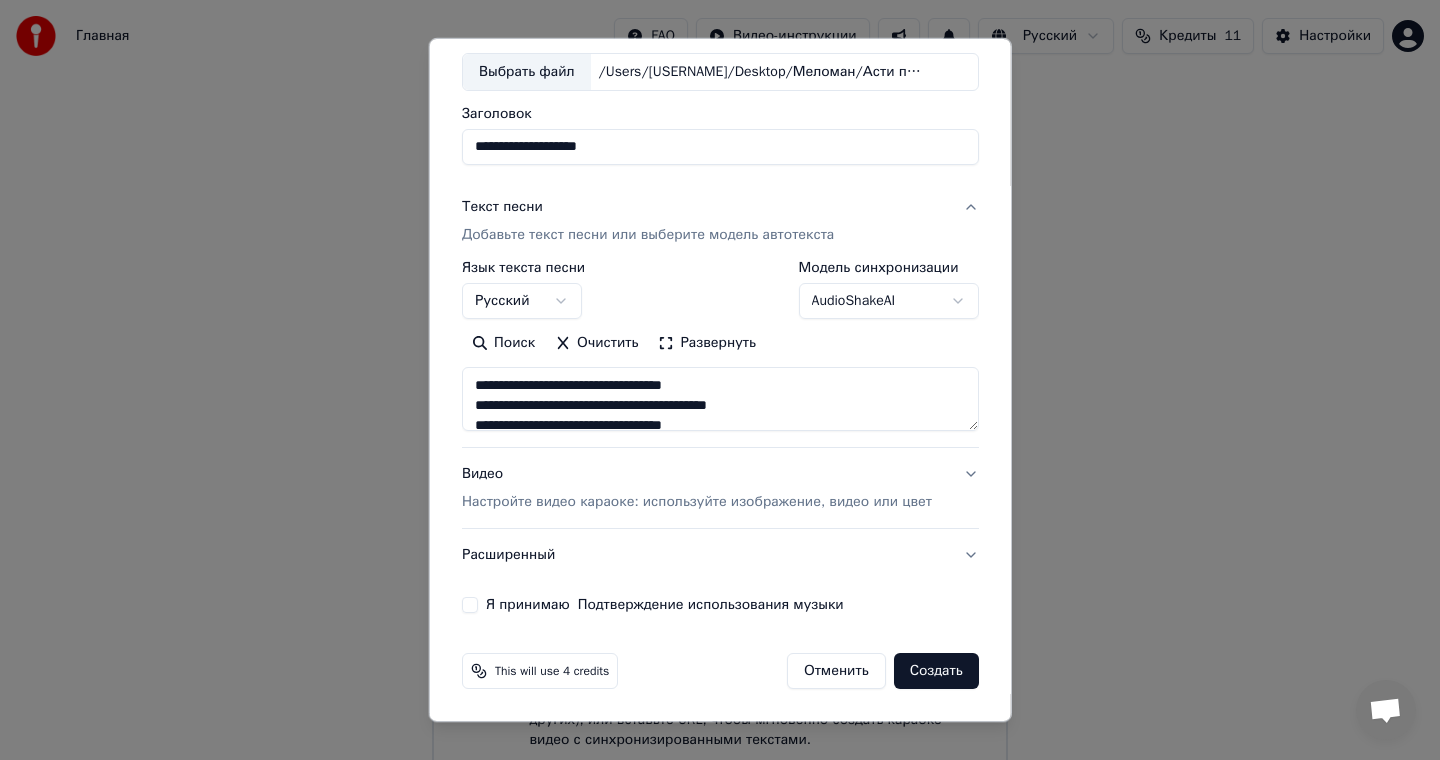 click on "Настройте видео караоке: используйте изображение, видео или цвет" at bounding box center [697, 502] 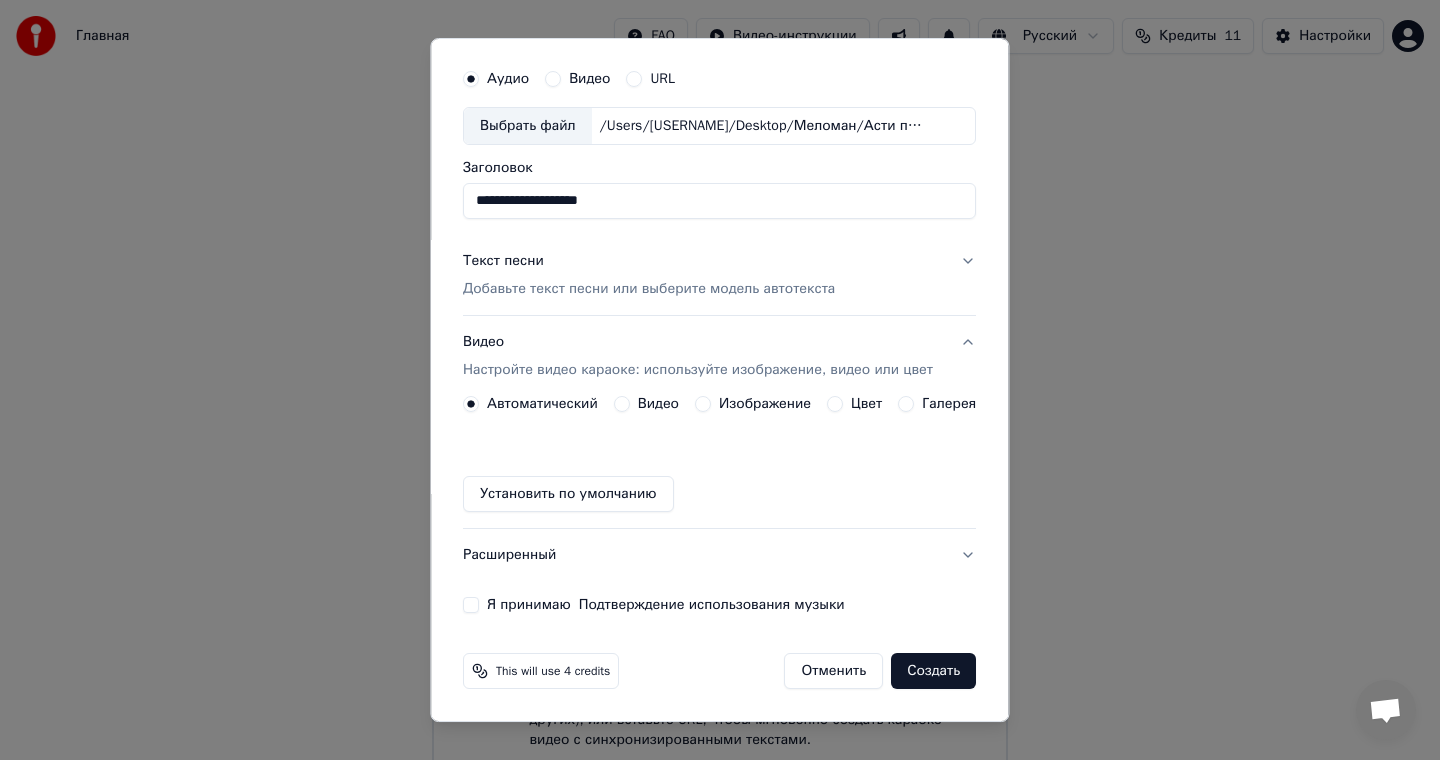 scroll, scrollTop: 54, scrollLeft: 0, axis: vertical 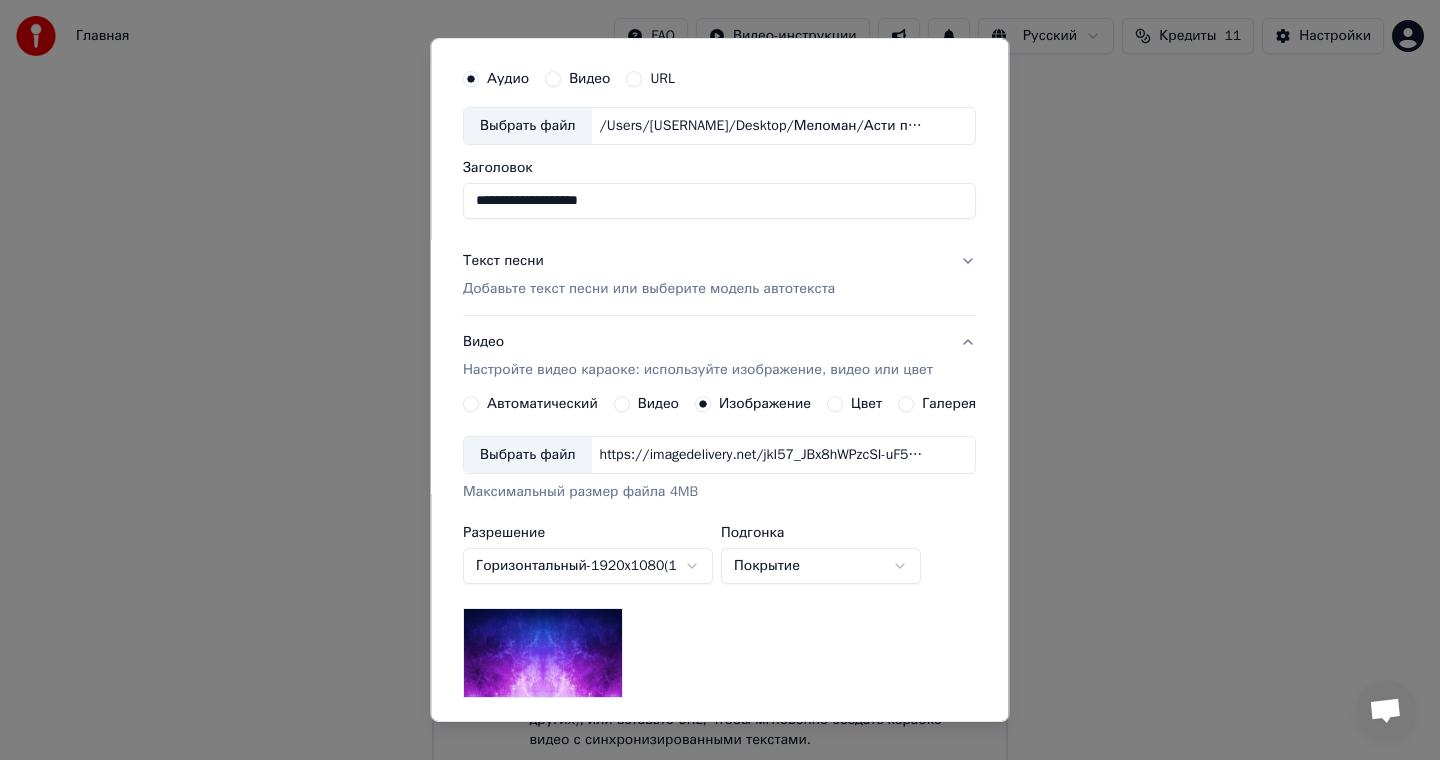 click on "Выбрать файл" at bounding box center [528, 455] 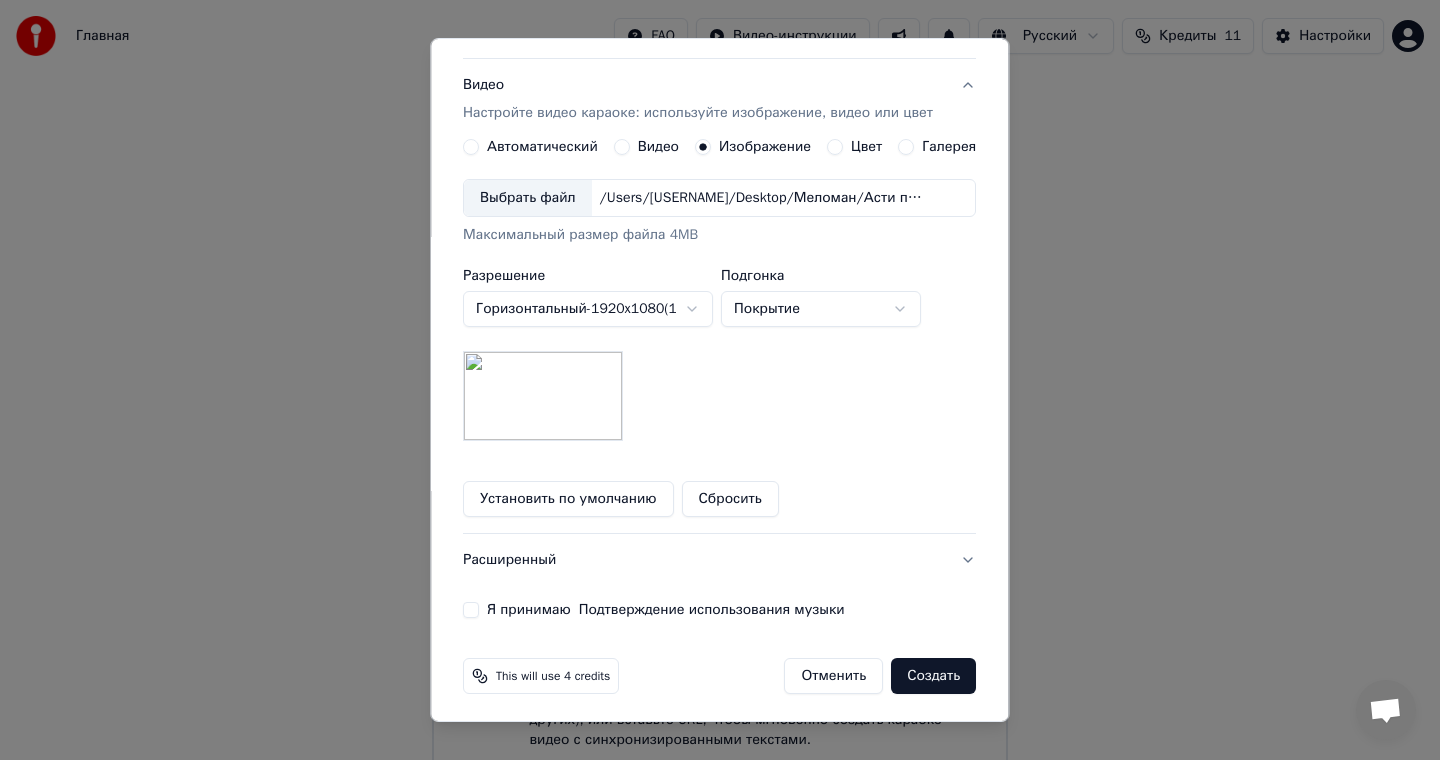 scroll, scrollTop: 316, scrollLeft: 0, axis: vertical 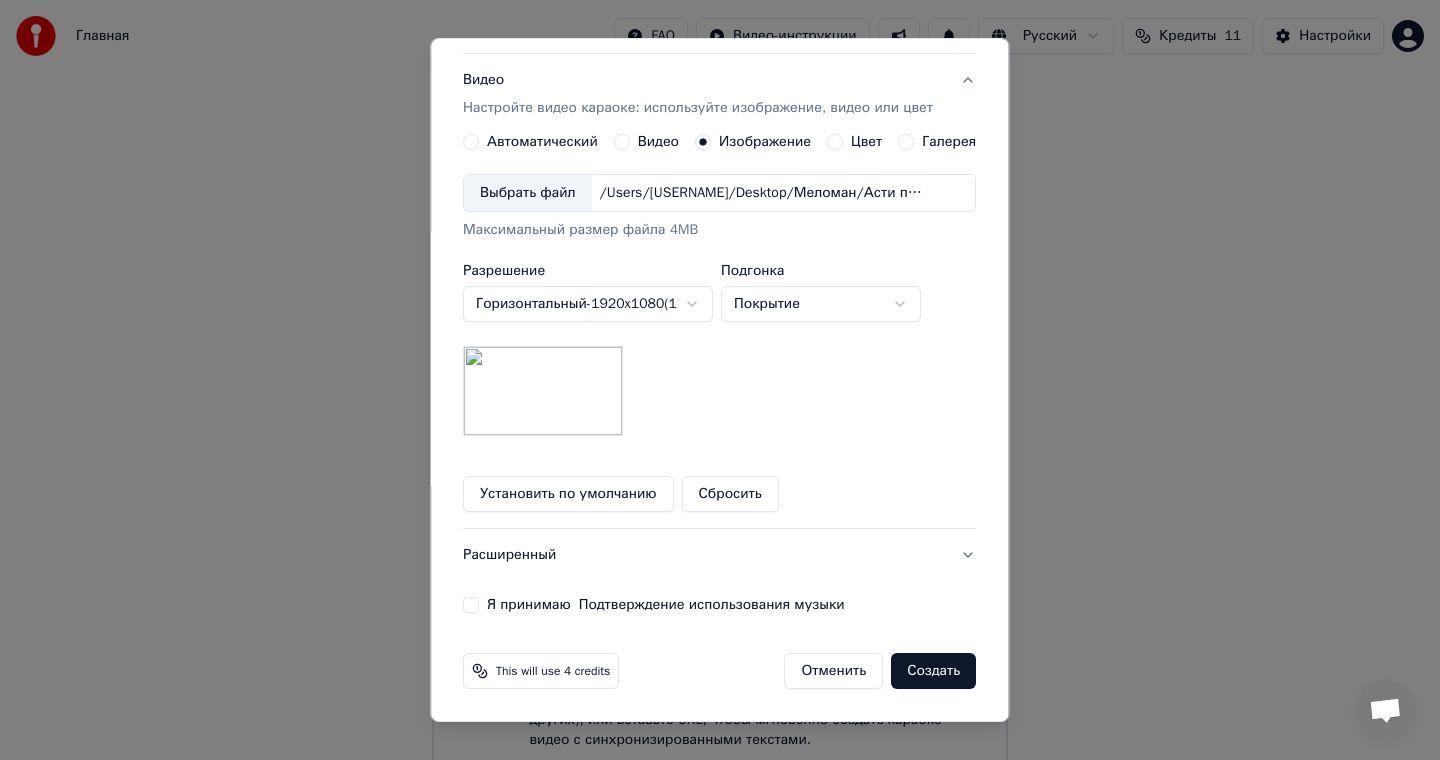 click on "Я принимаю   Подтверждение использования музыки" at bounding box center [471, 605] 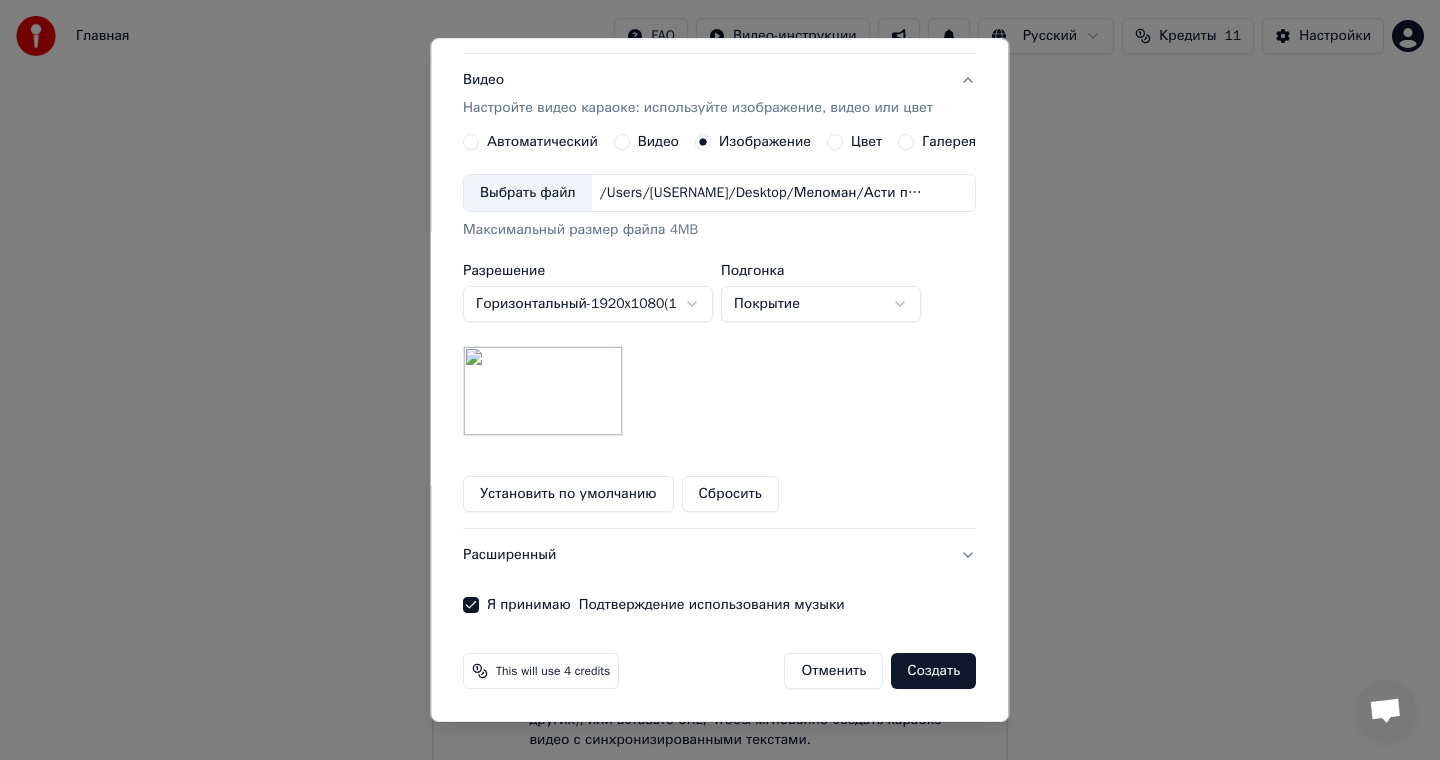 click on "Создать" at bounding box center [934, 671] 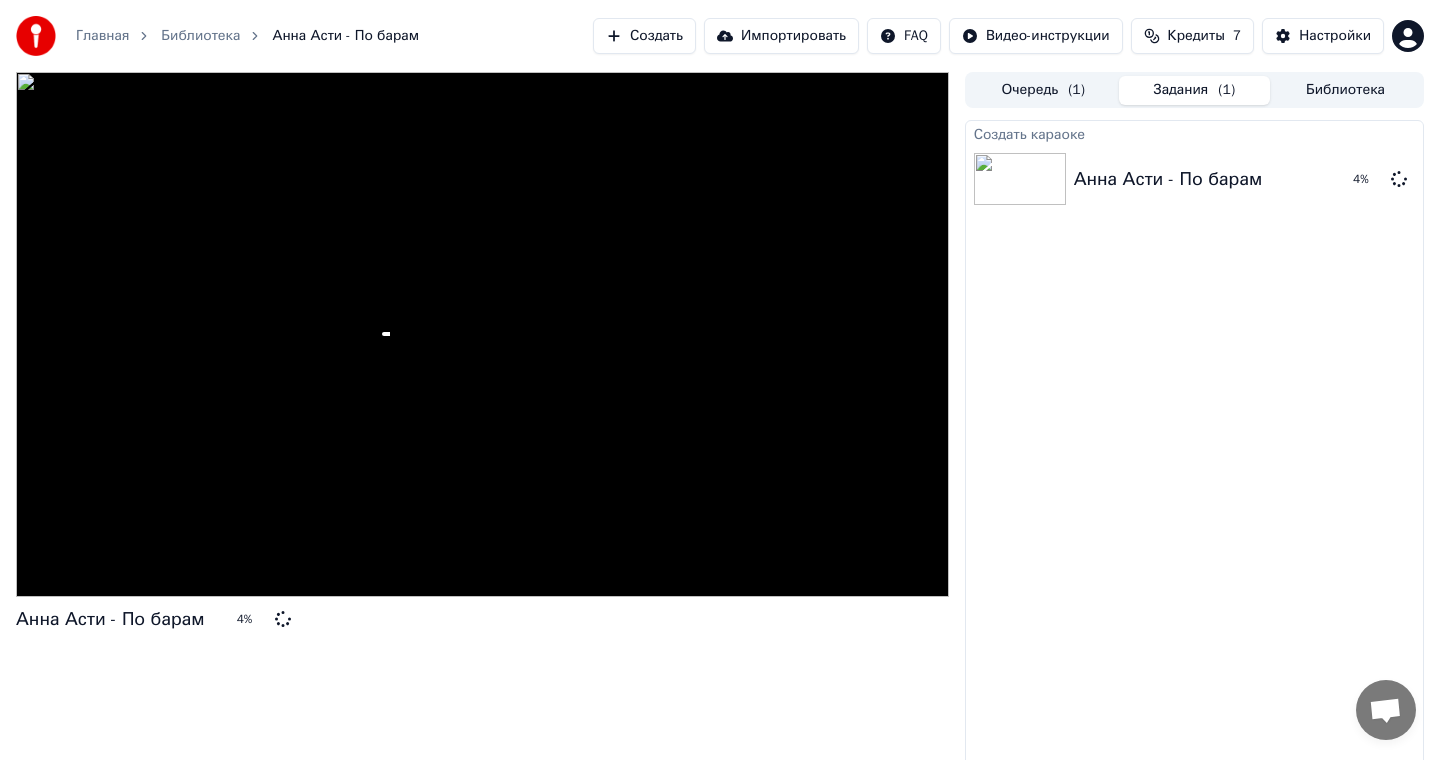 click on "Главная" at bounding box center (102, 36) 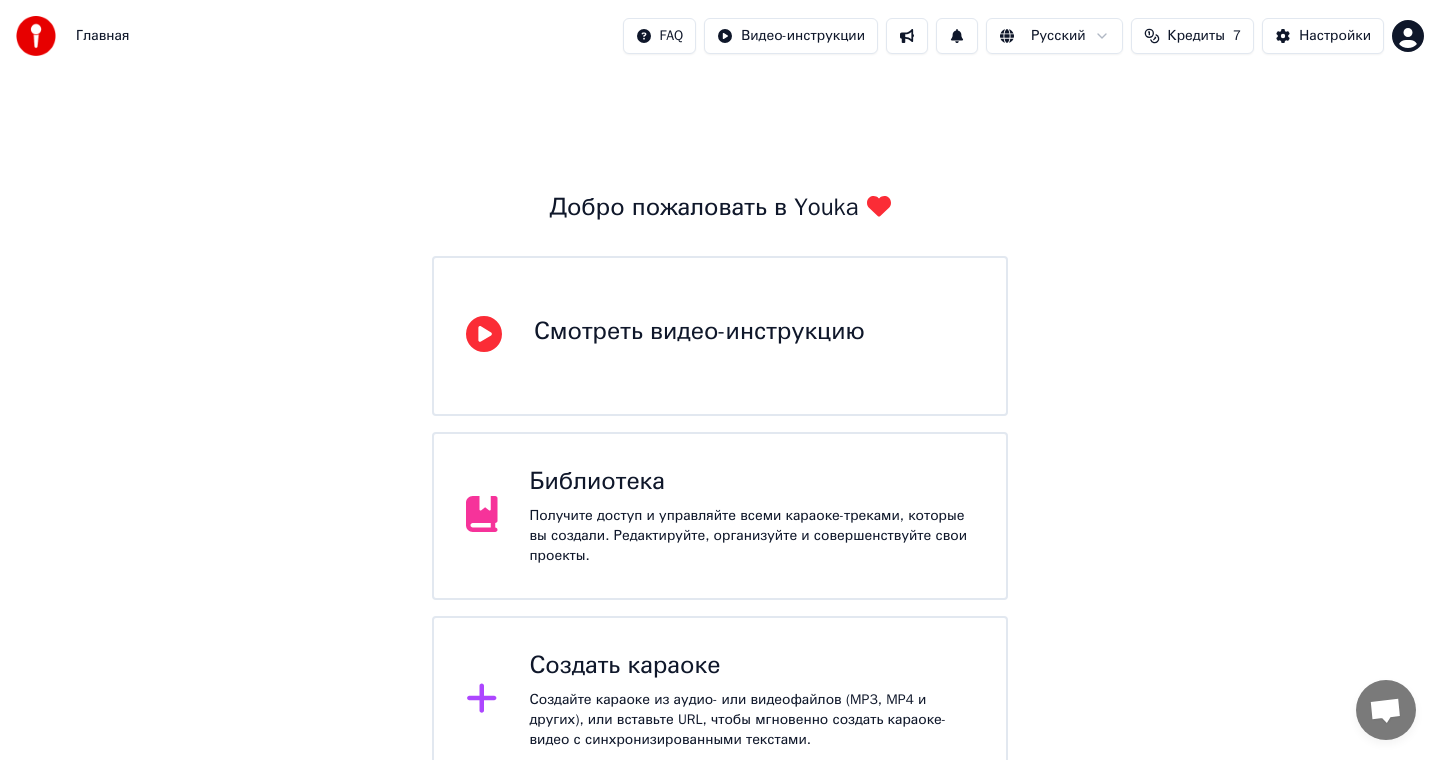 click on "Создайте караоке из аудио- или видеофайлов (MP3, MP4 и других), или вставьте URL, чтобы мгновенно создать караоке-видео с синхронизированными текстами." at bounding box center [752, 720] 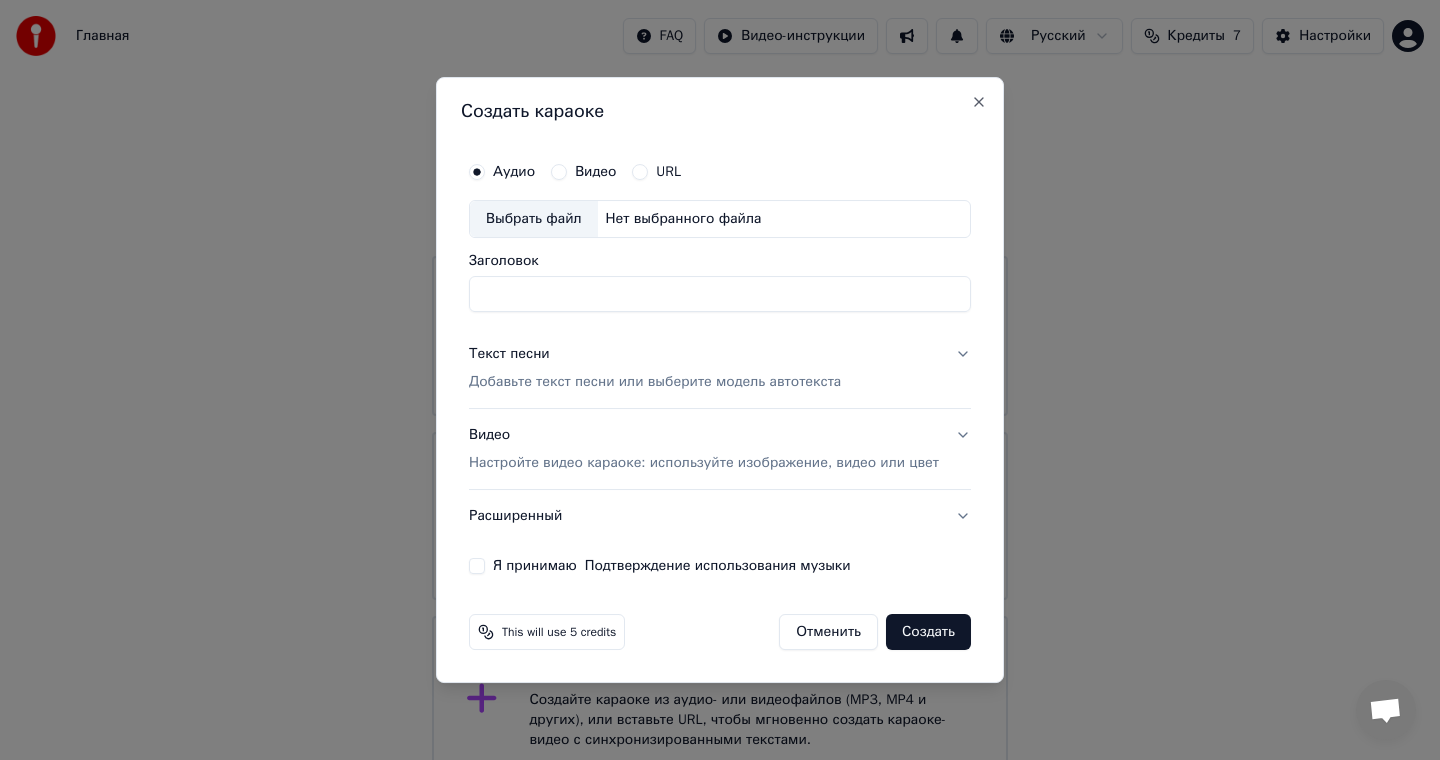 click on "Выбрать файл" at bounding box center (534, 219) 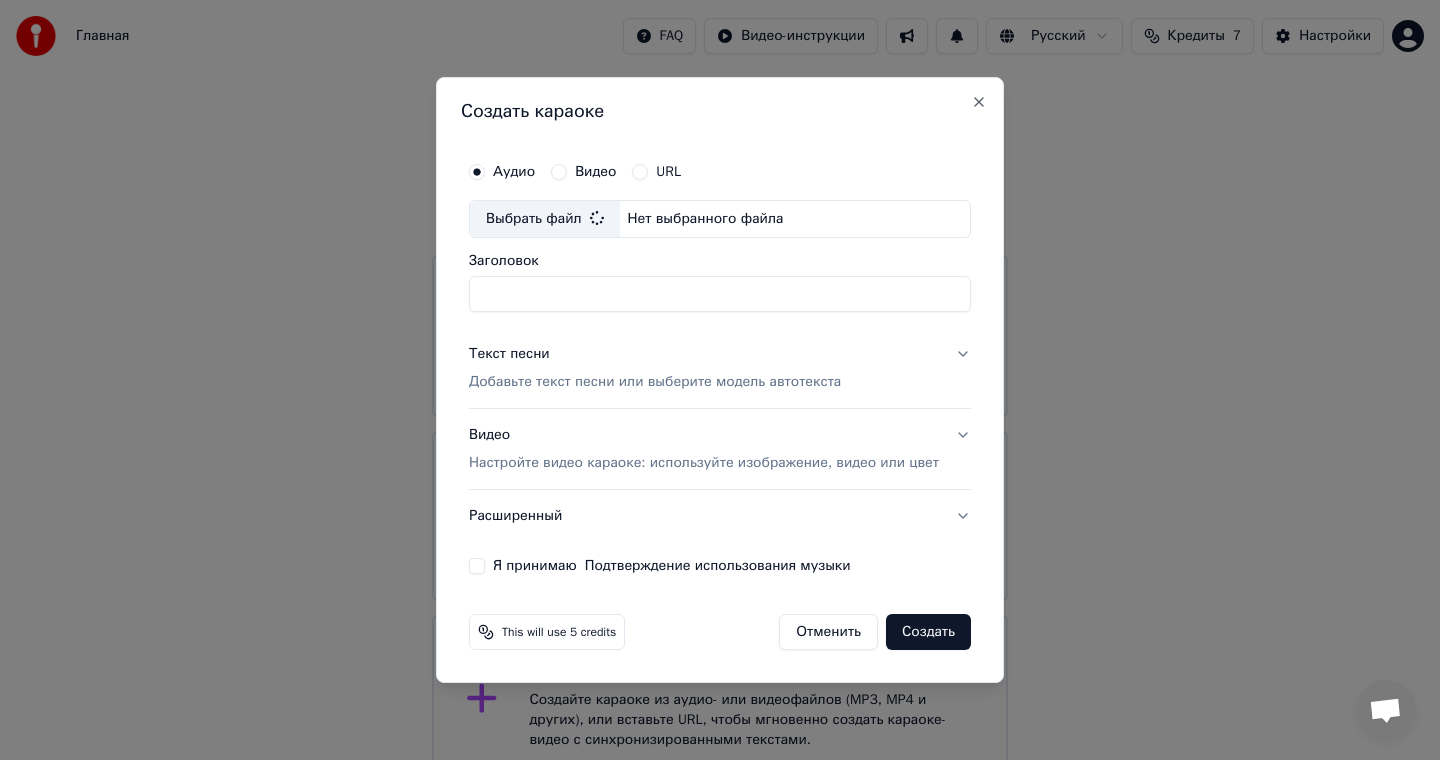 type on "**********" 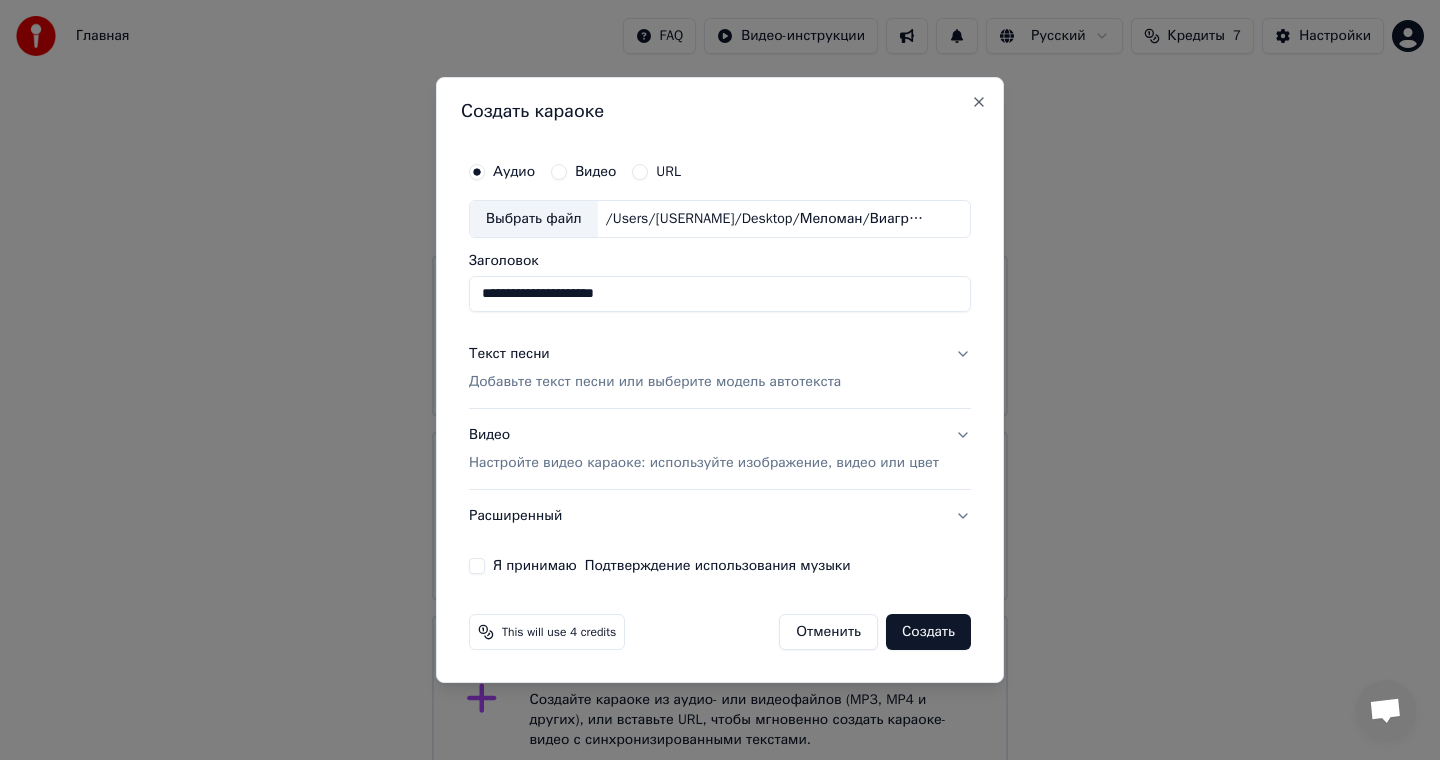 click on "Добавьте текст песни или выберите модель автотекста" at bounding box center (655, 382) 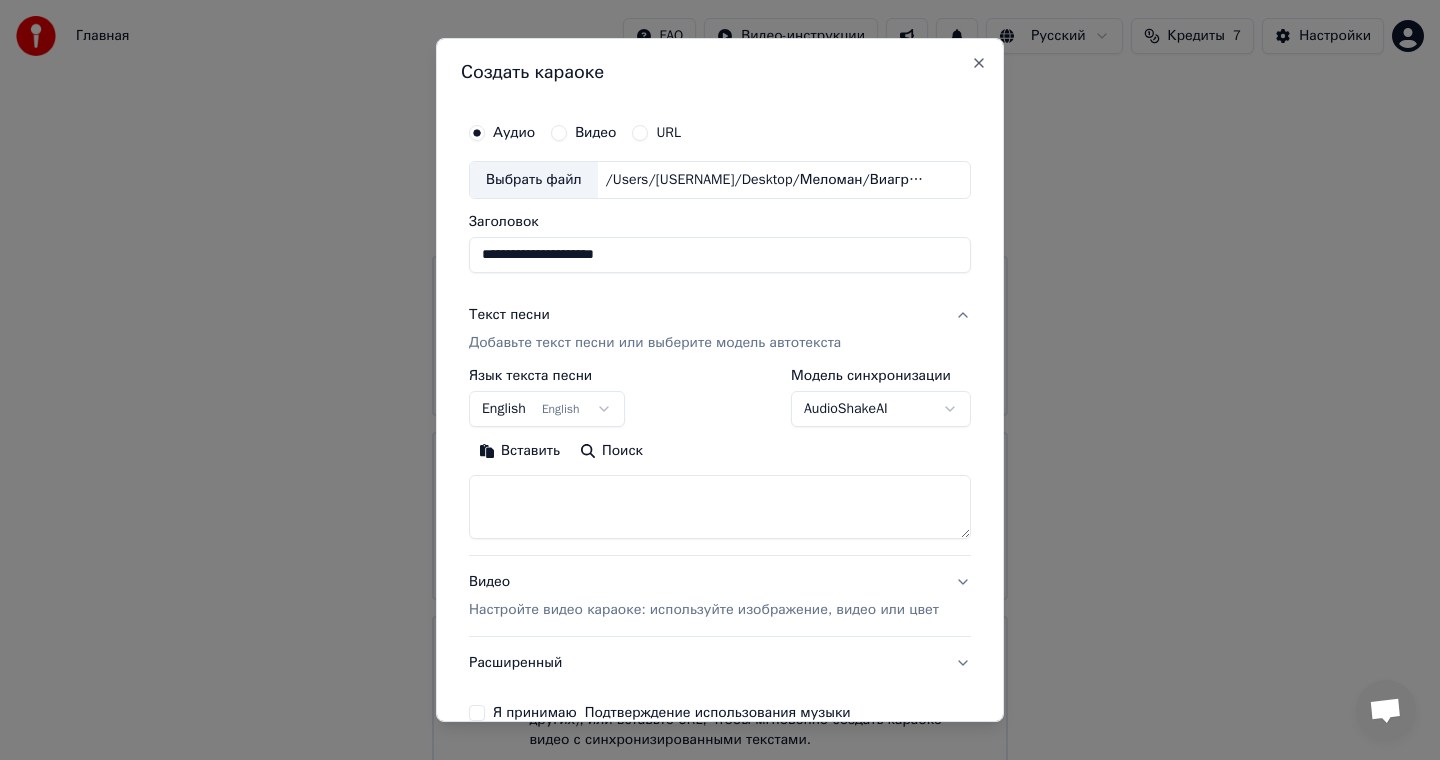 click at bounding box center (720, 507) 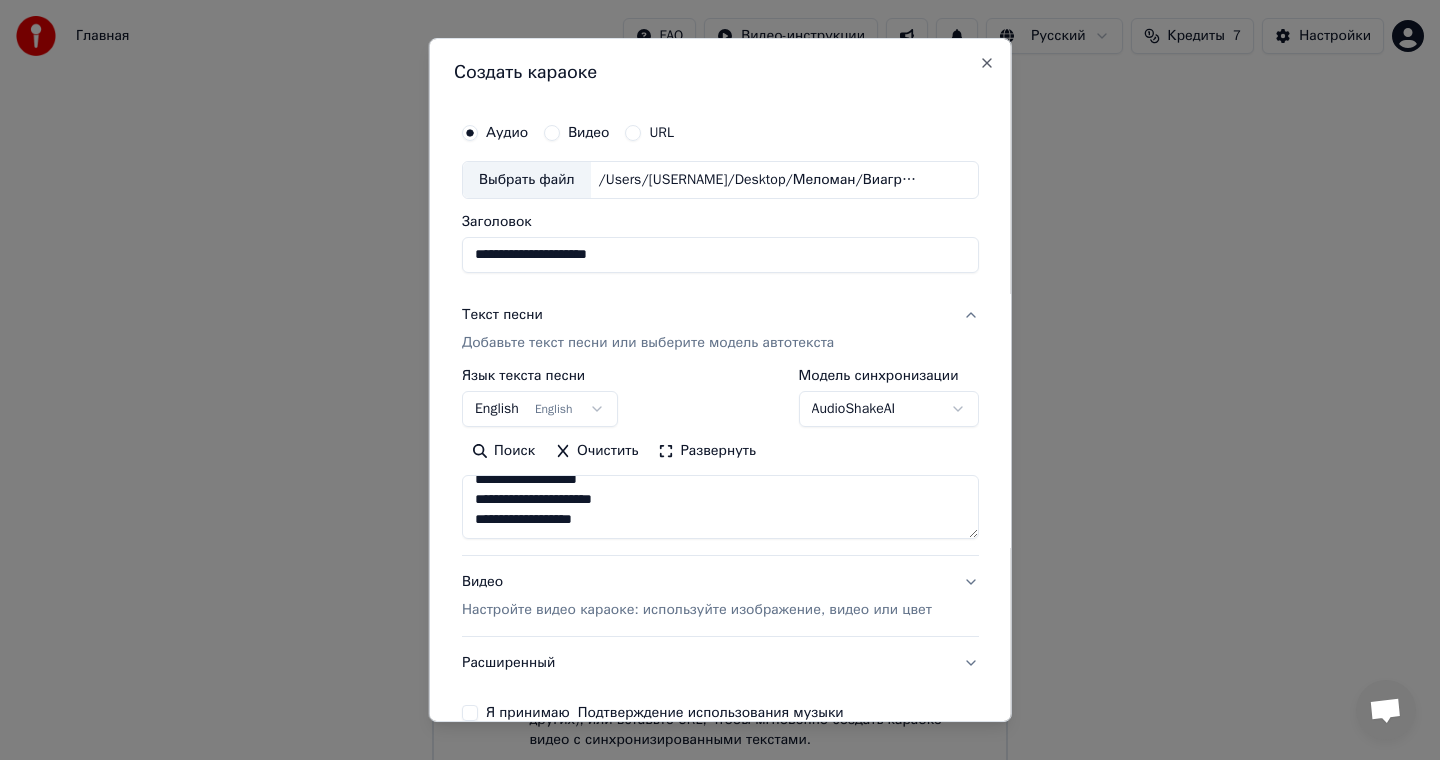 scroll, scrollTop: 753, scrollLeft: 0, axis: vertical 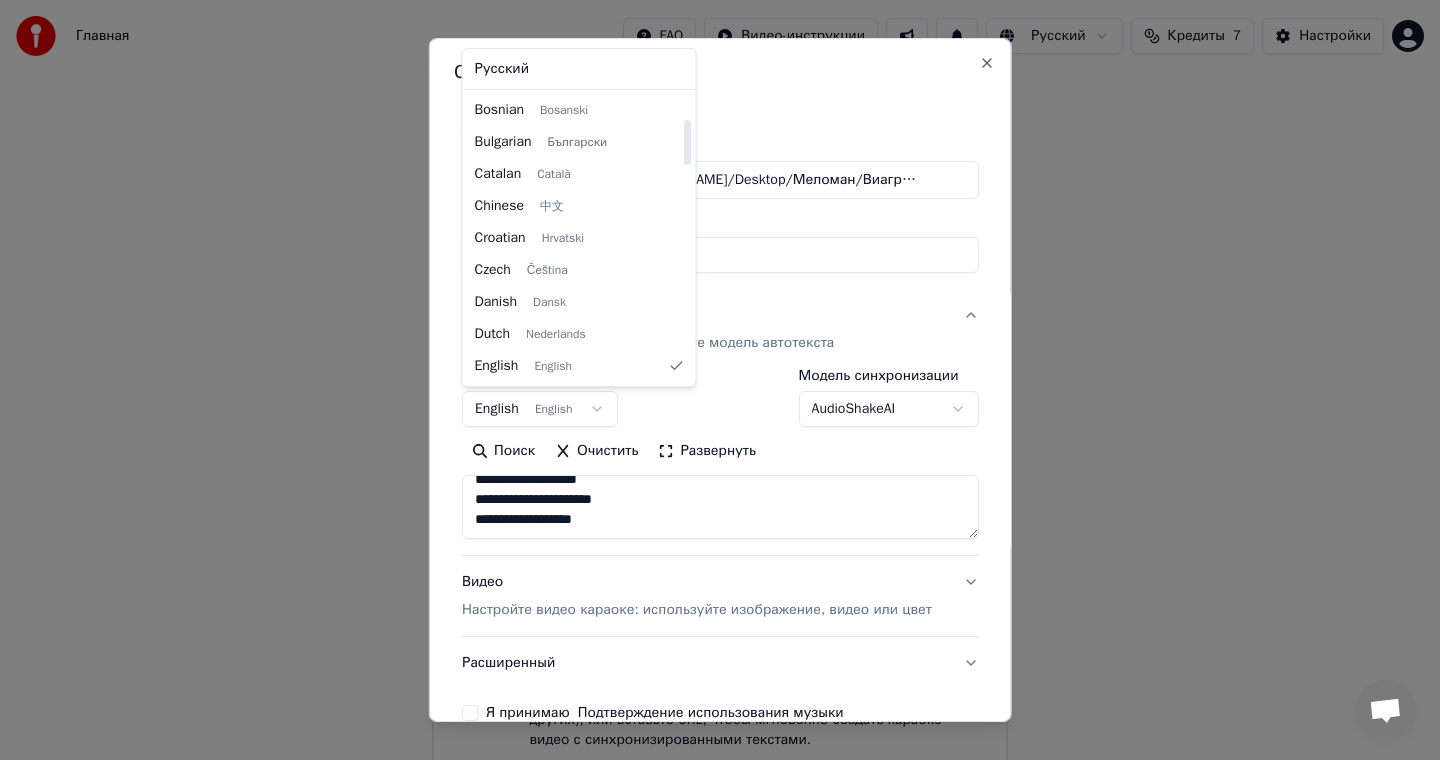 select on "**" 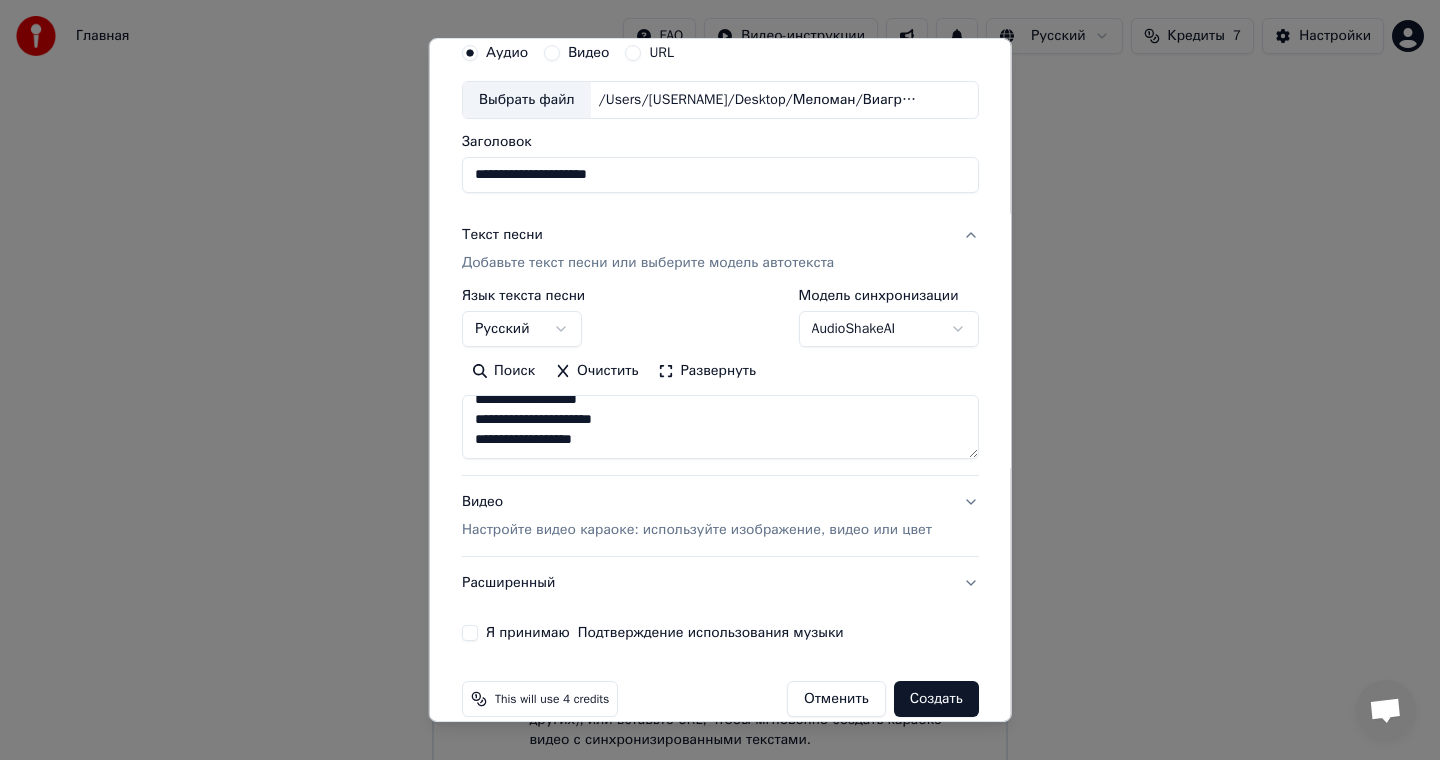 scroll, scrollTop: 108, scrollLeft: 0, axis: vertical 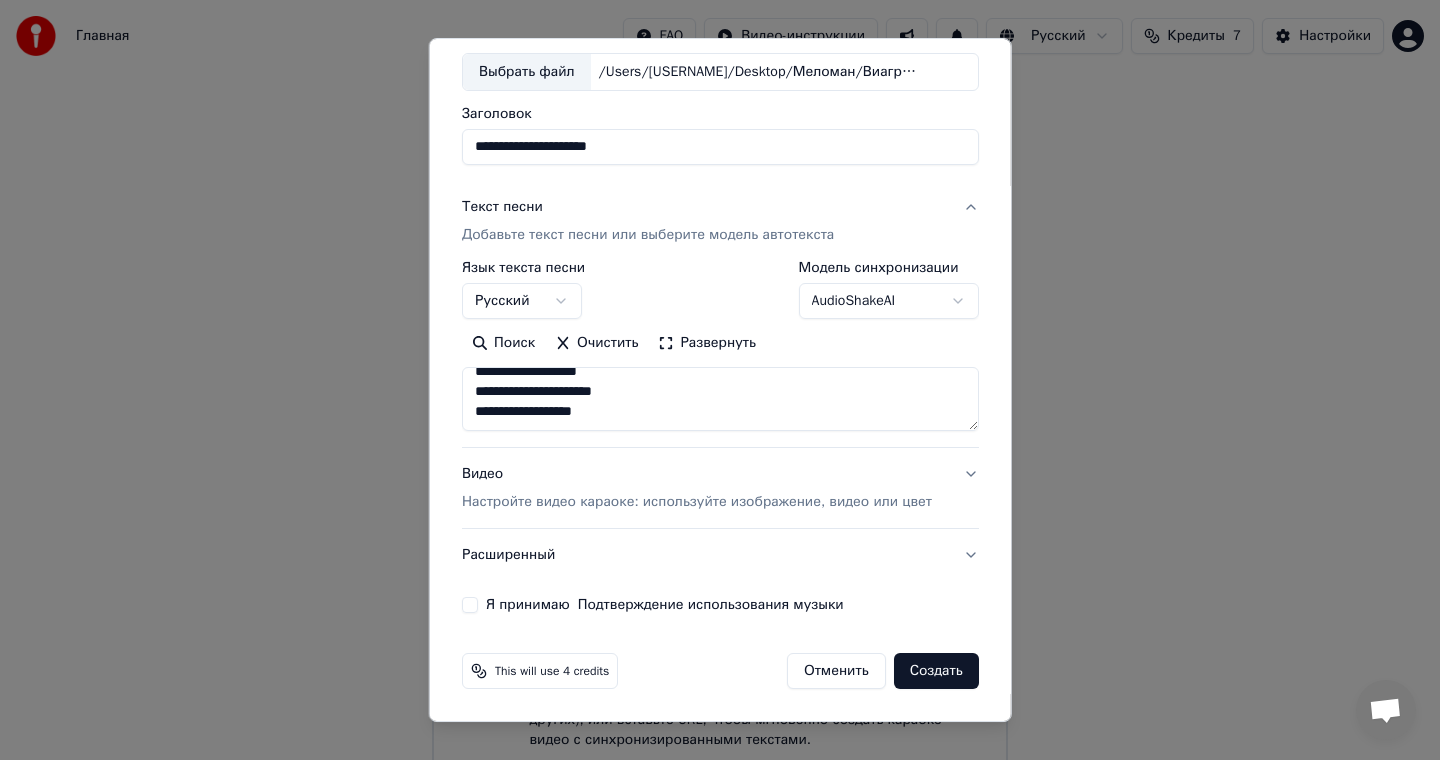 click on "Настройте видео караоке: используйте изображение, видео или цвет" at bounding box center [697, 502] 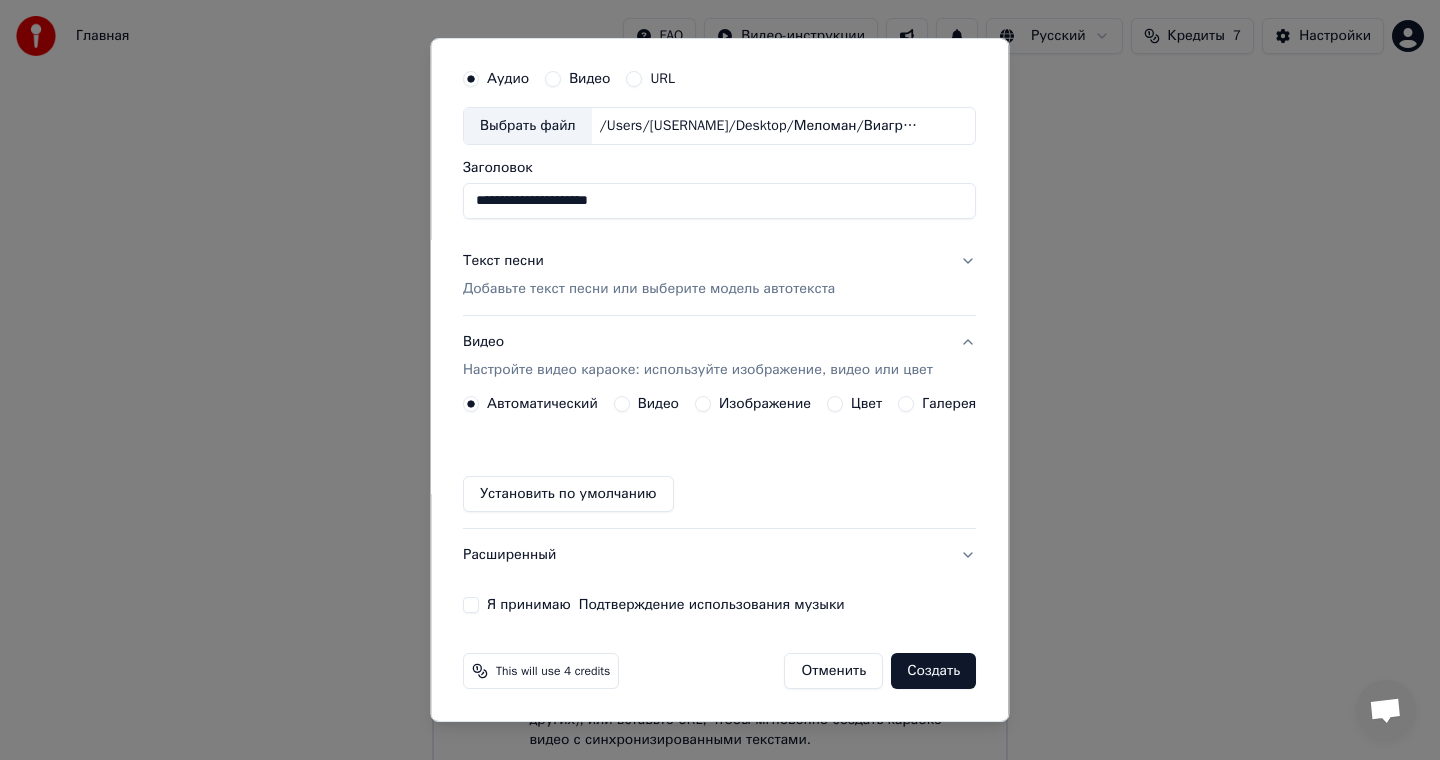 scroll, scrollTop: 54, scrollLeft: 0, axis: vertical 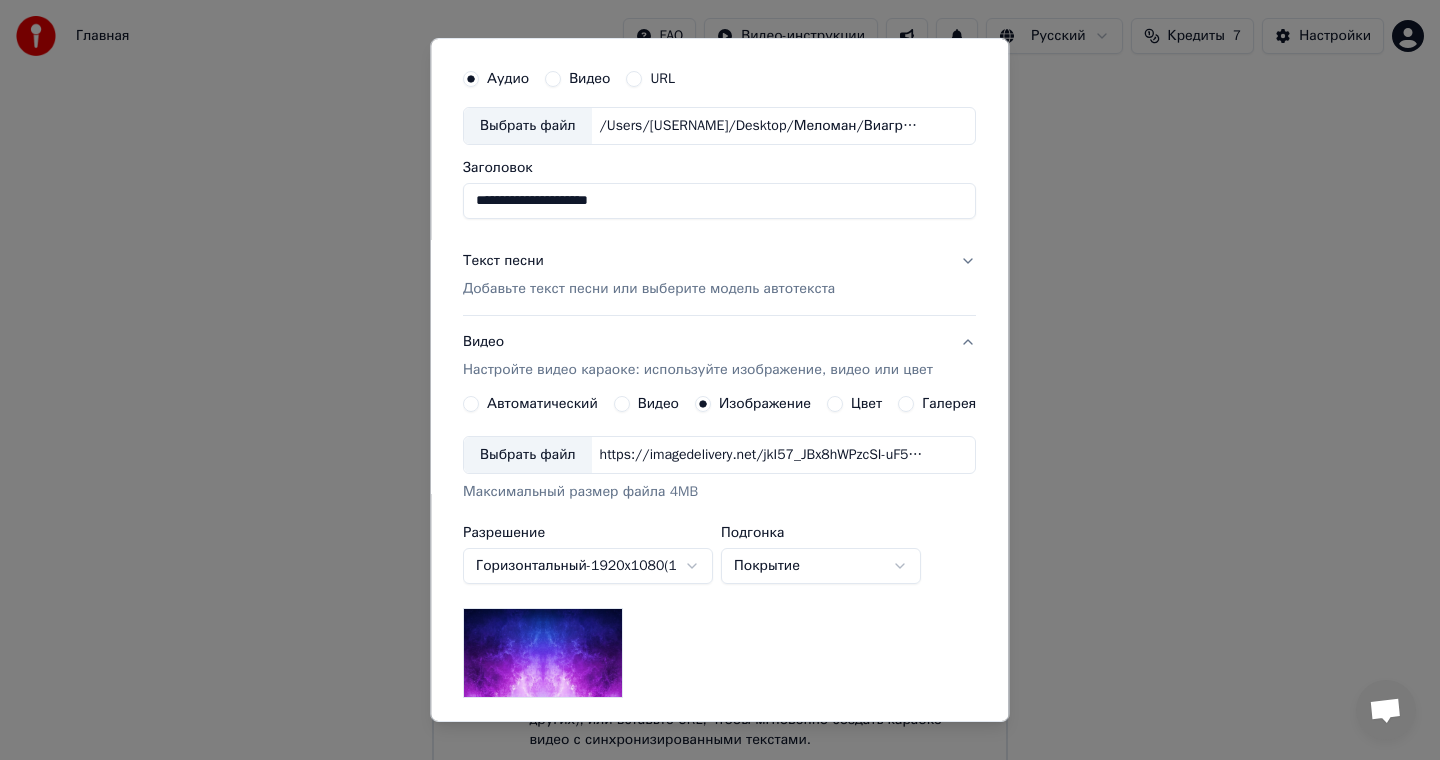 click on "Выбрать файл" at bounding box center (528, 455) 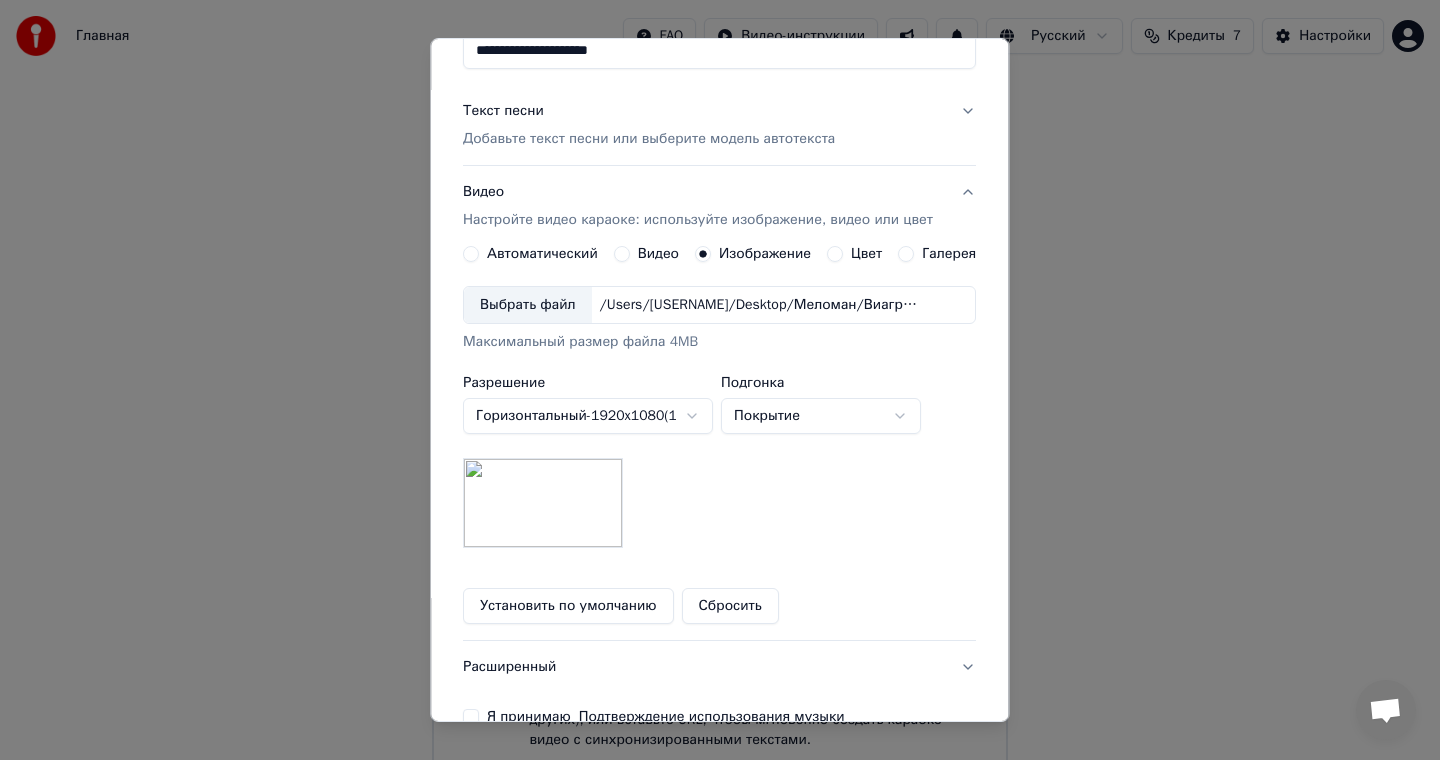 scroll, scrollTop: 316, scrollLeft: 0, axis: vertical 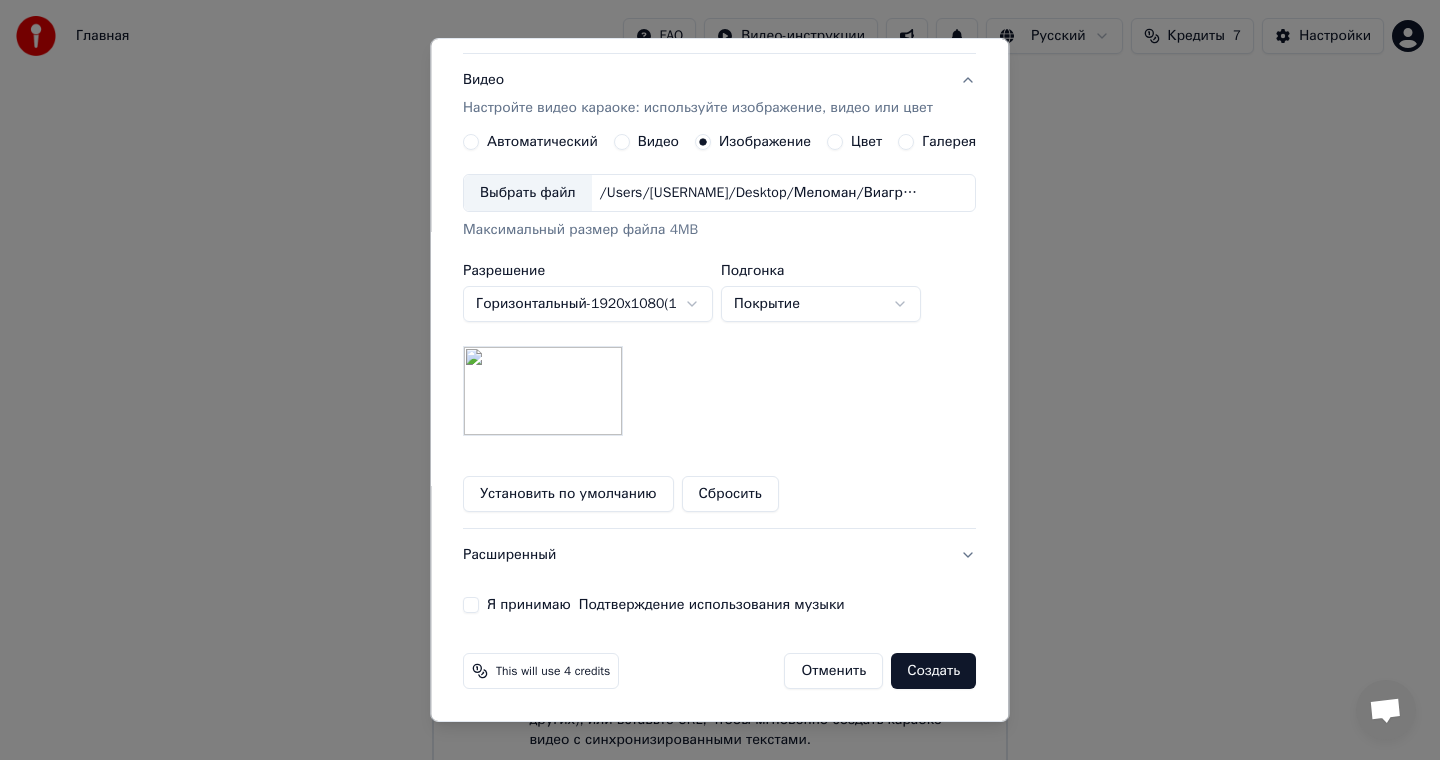 click on "Я принимаю   Подтверждение использования музыки" at bounding box center [471, 605] 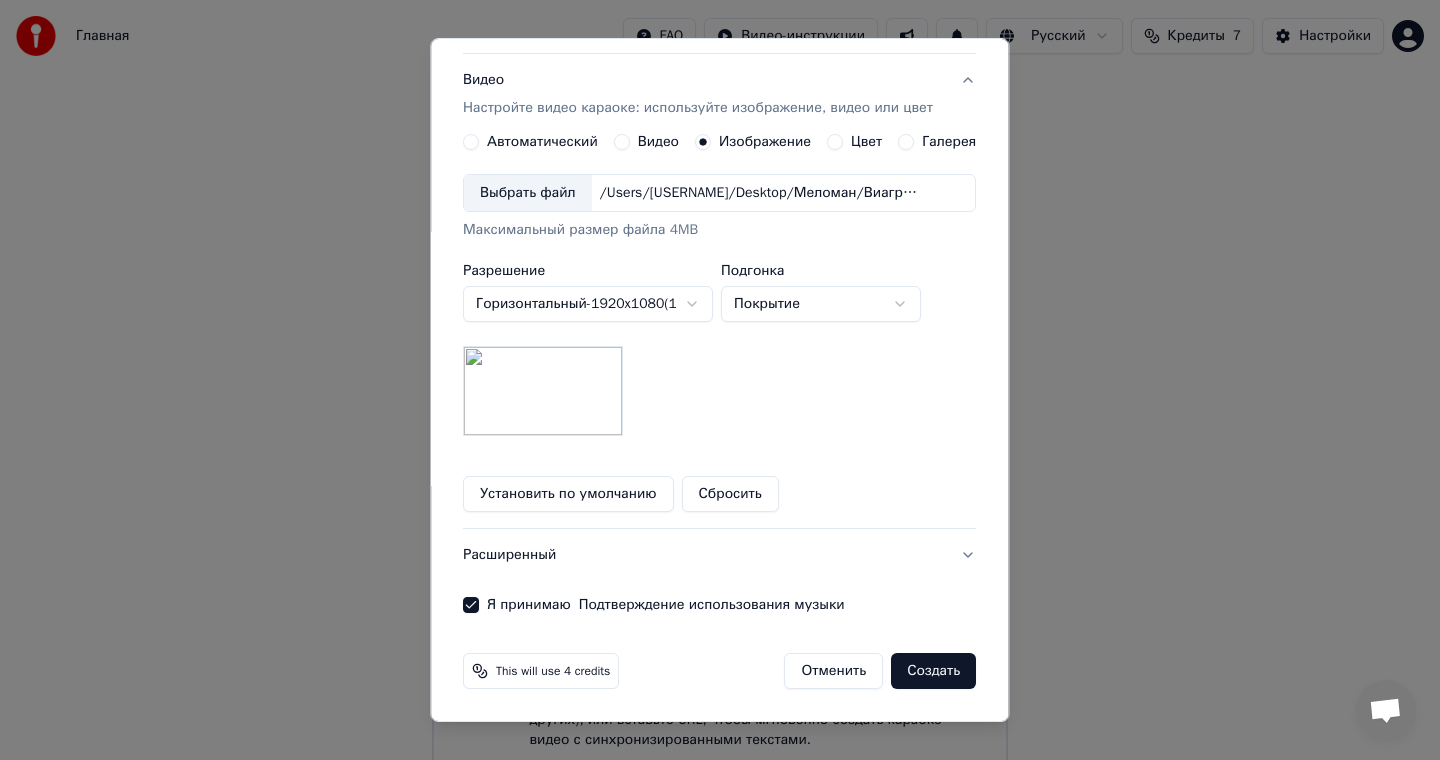 click on "Создать" at bounding box center [934, 671] 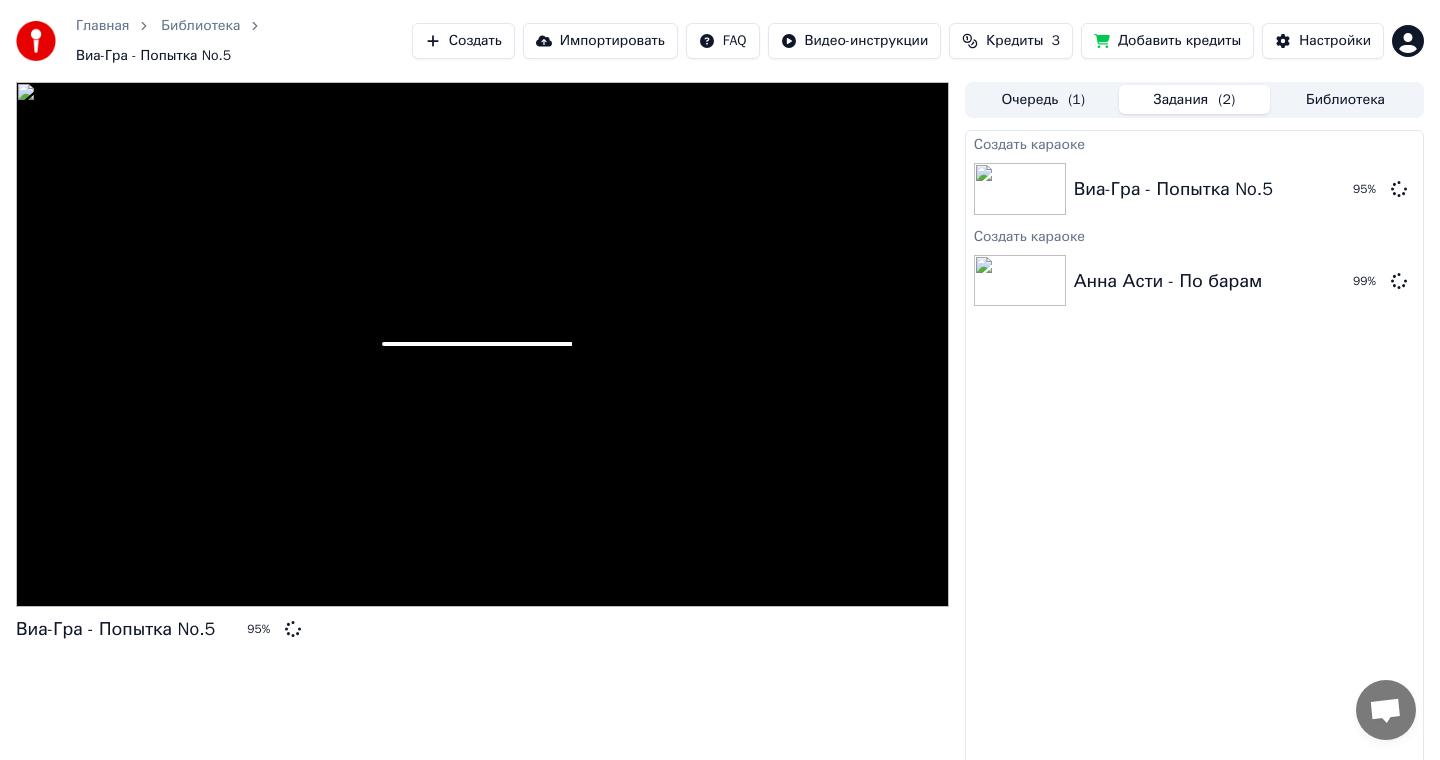 click on "Главная" at bounding box center [102, 26] 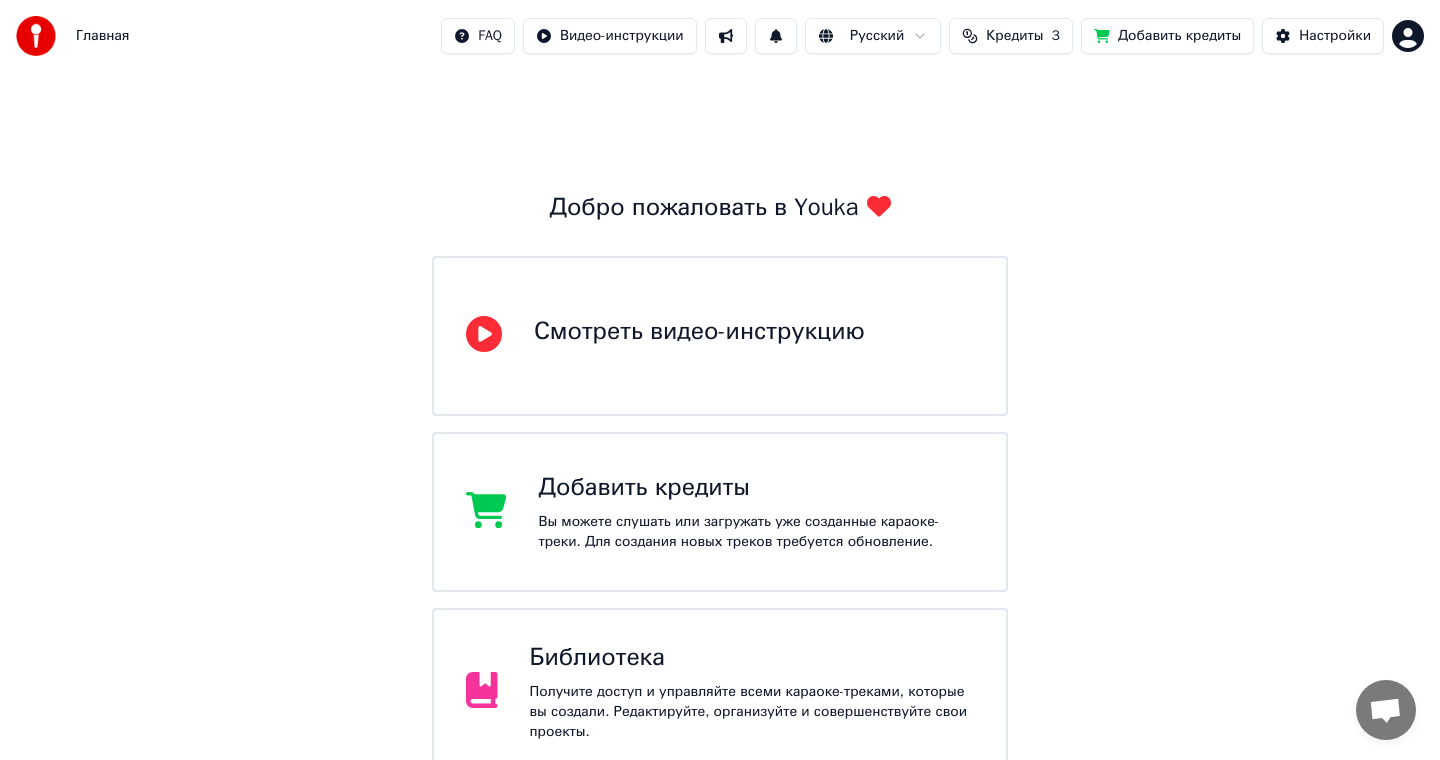 click on "Библиотека Получите доступ и управляйте всеми караоке-треками, которые вы создали. Редактируйте, организуйте и совершенствуйте свои проекты." at bounding box center (752, 692) 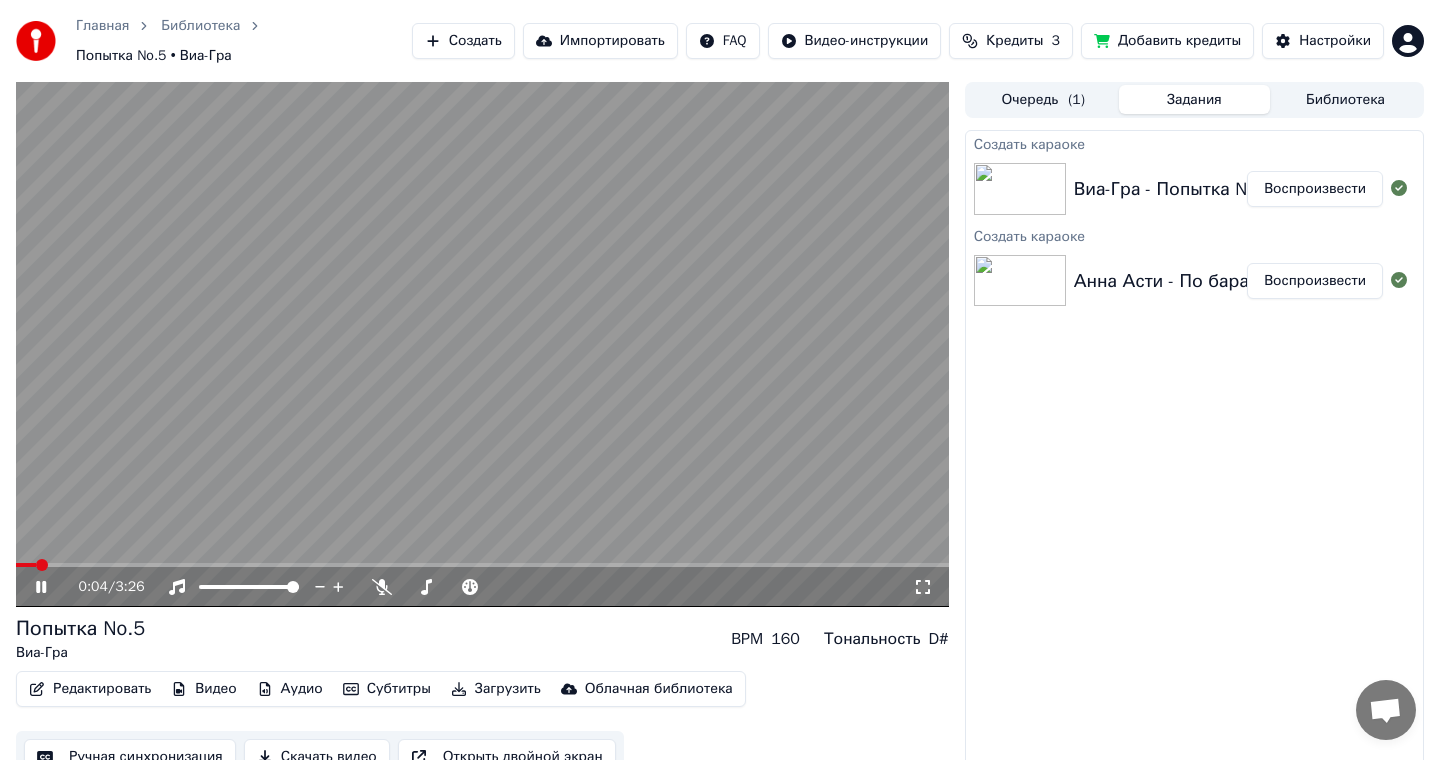 click 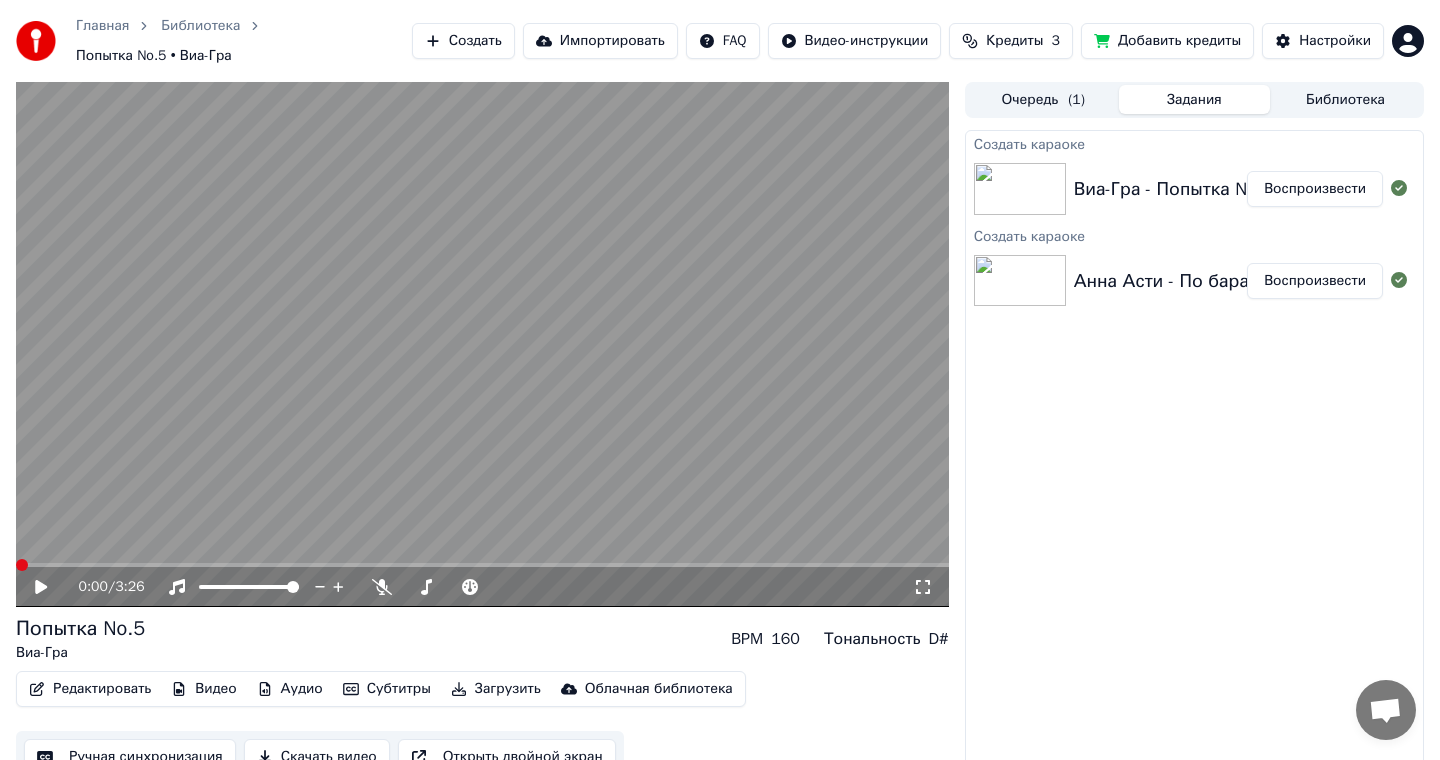 click at bounding box center [22, 565] 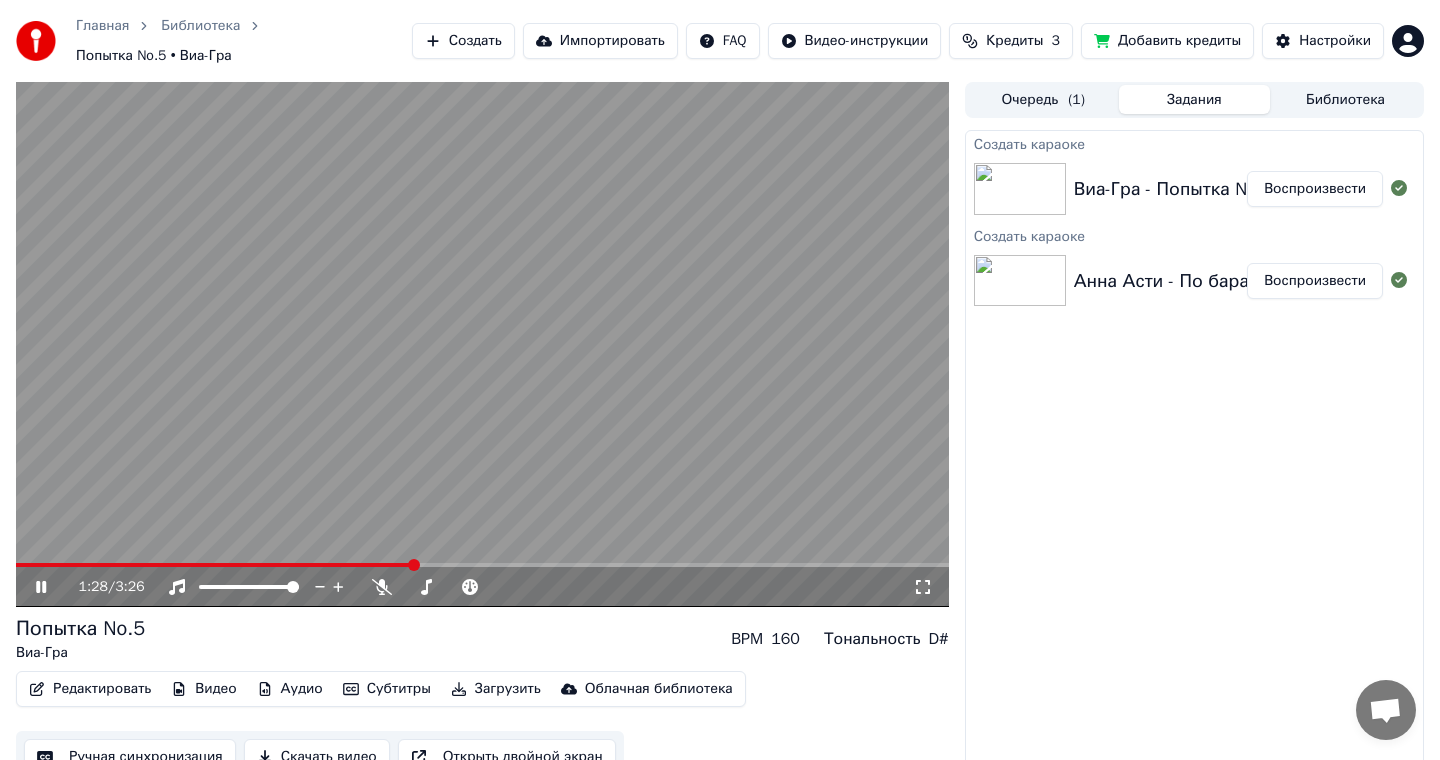 click at bounding box center (482, 344) 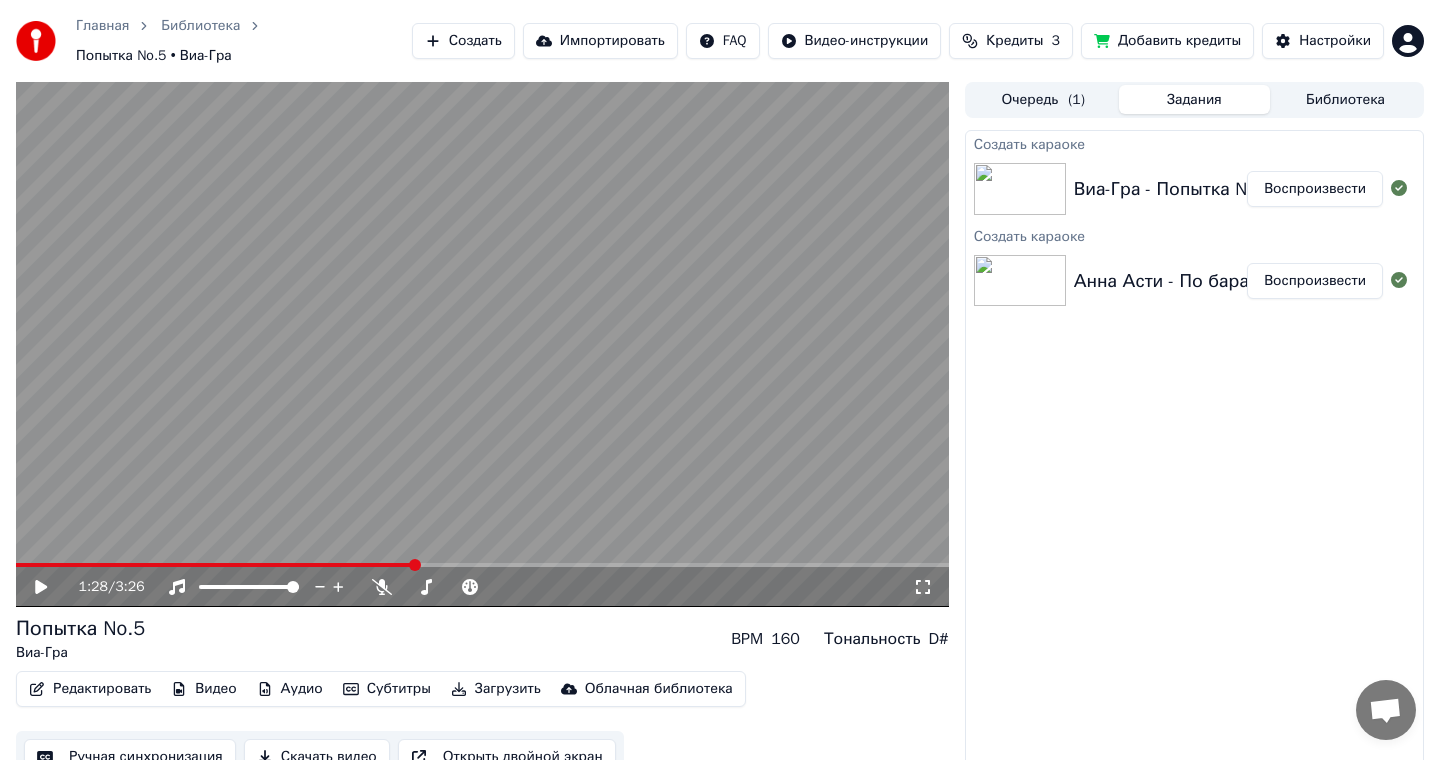 click at bounding box center (1020, 281) 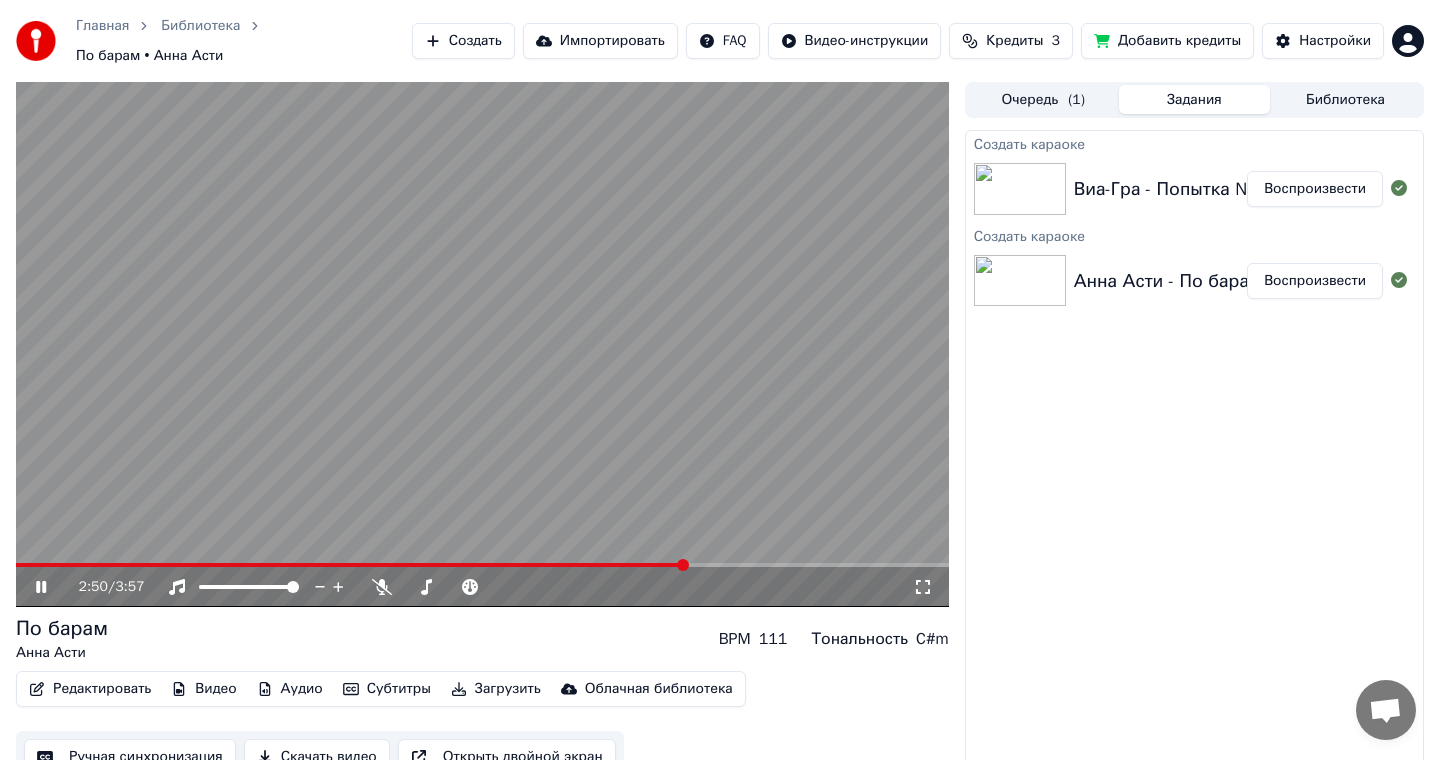 click 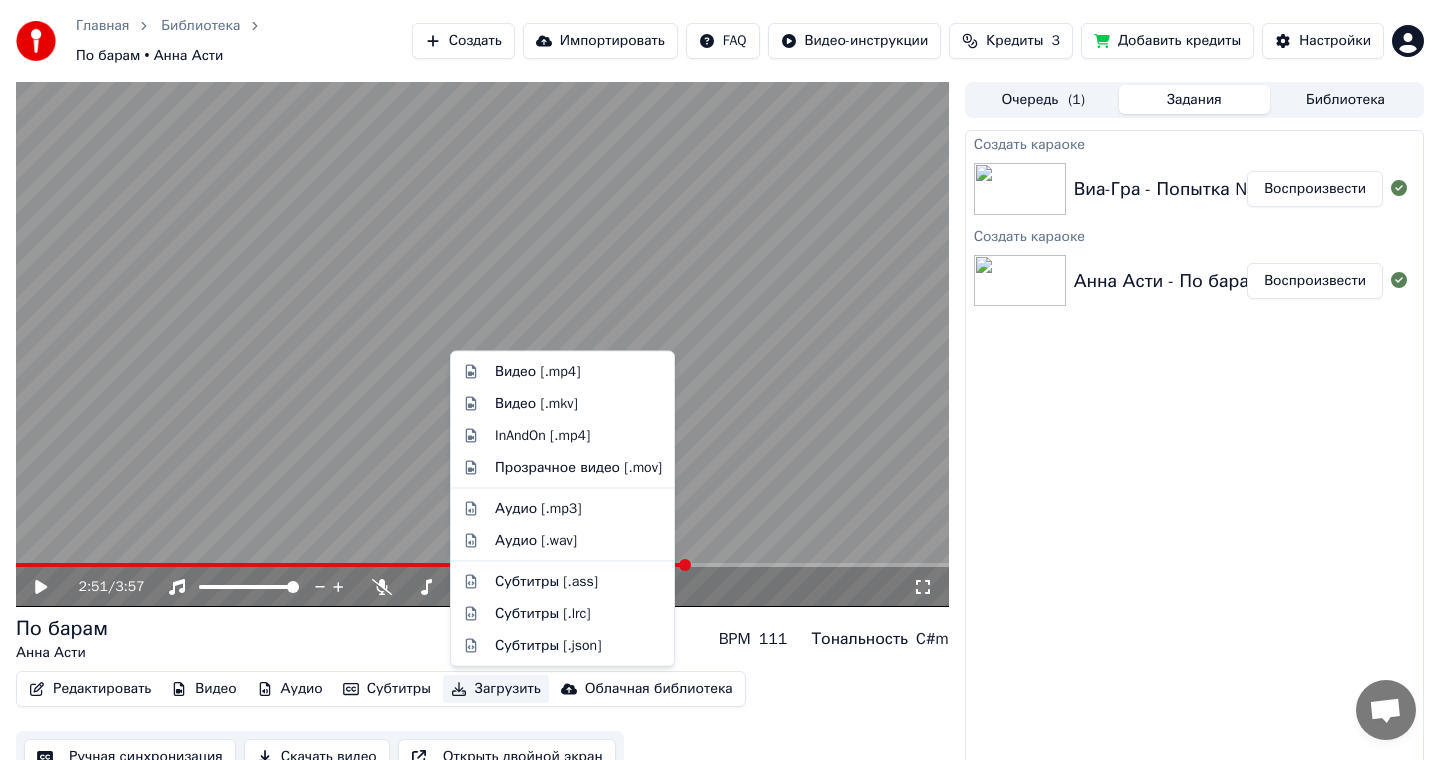click on "Загрузить" at bounding box center [496, 689] 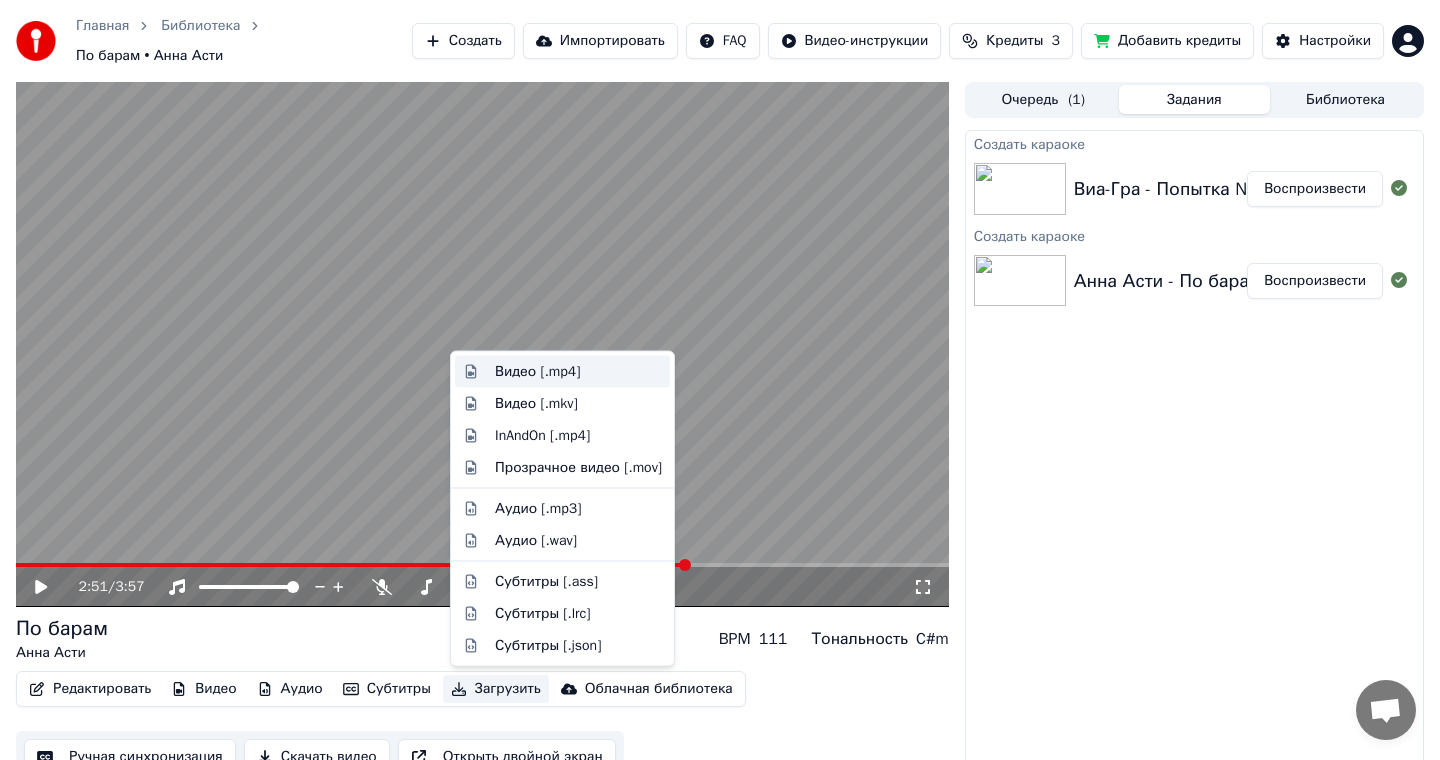 click on "Видео [.mp4]" at bounding box center (537, 372) 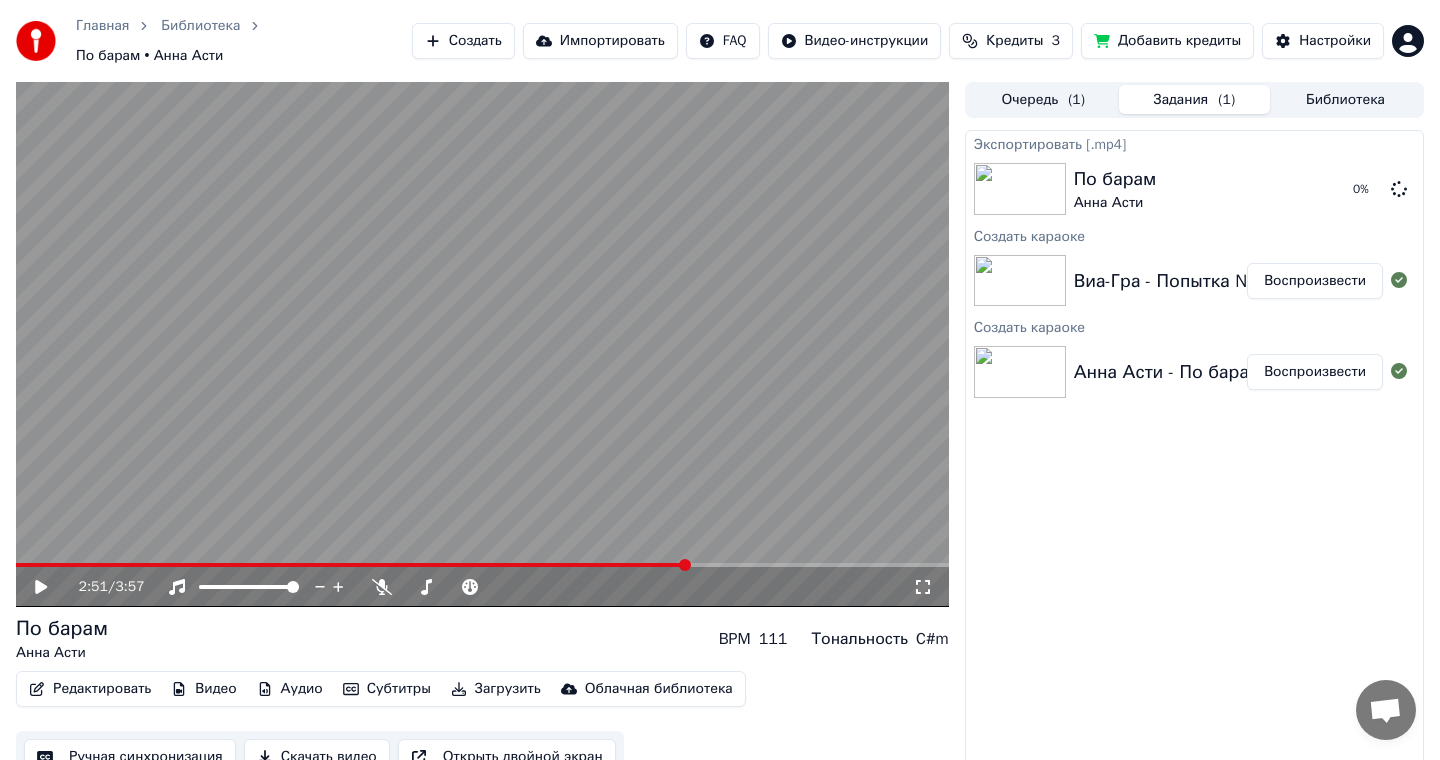 click on "Виа-Гра - Попытка No.5" at bounding box center [1173, 281] 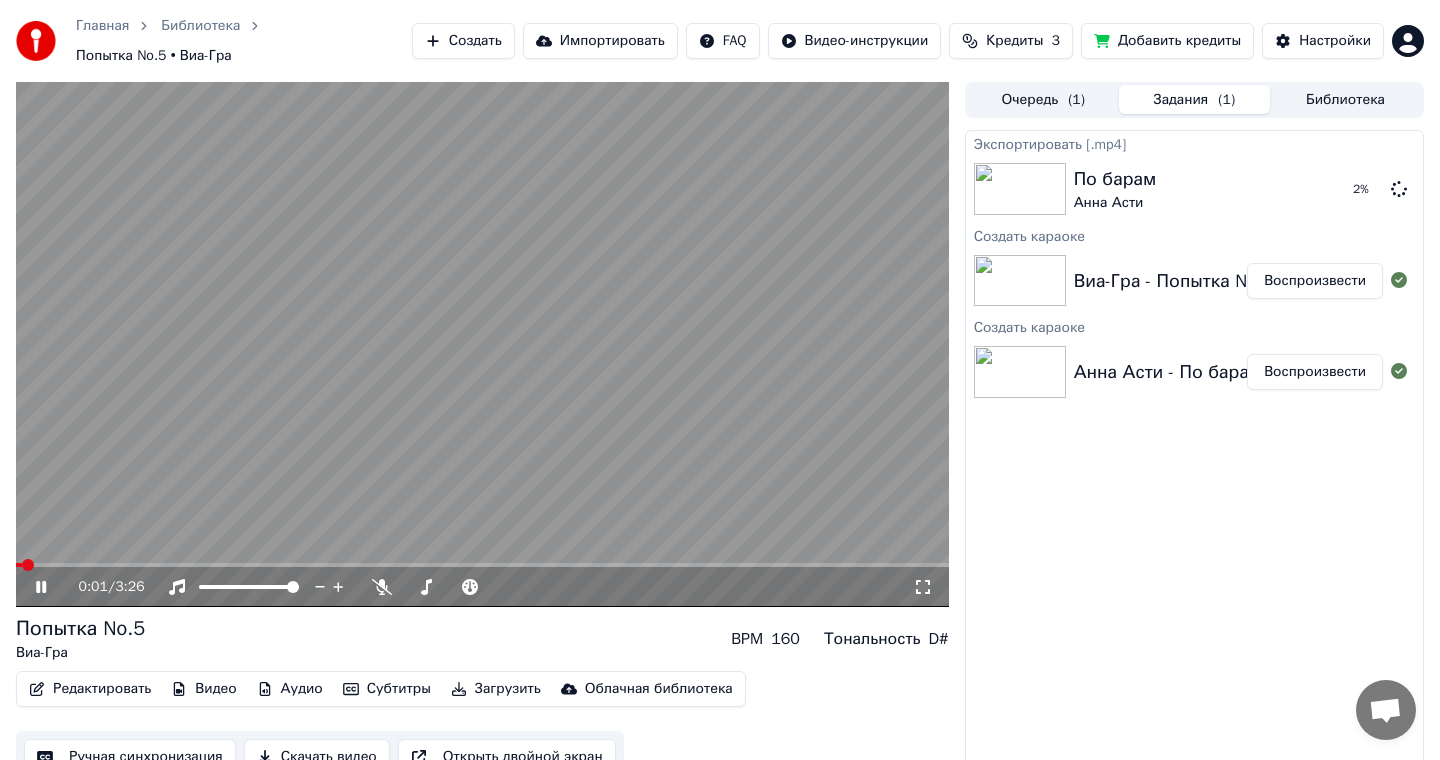 click 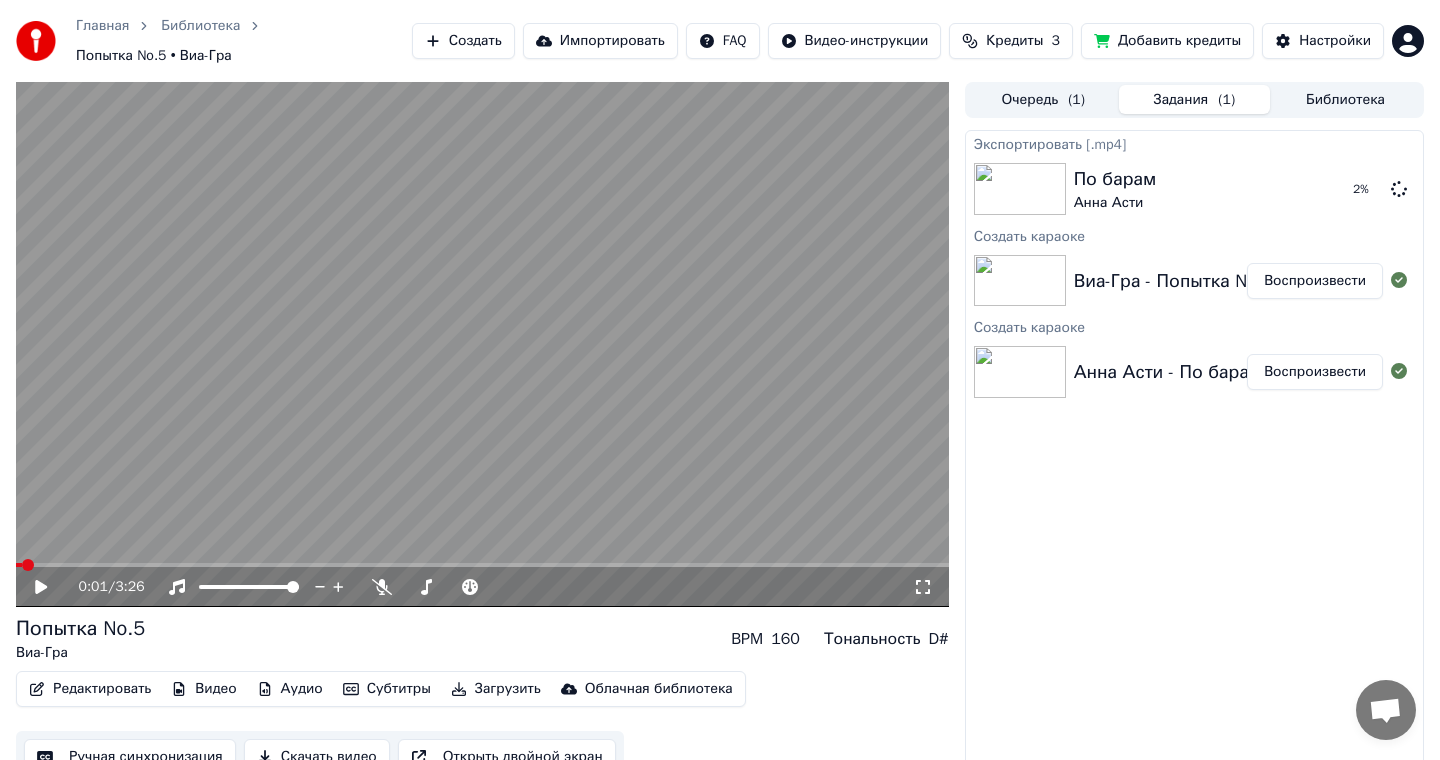 click on "Загрузить" at bounding box center [496, 689] 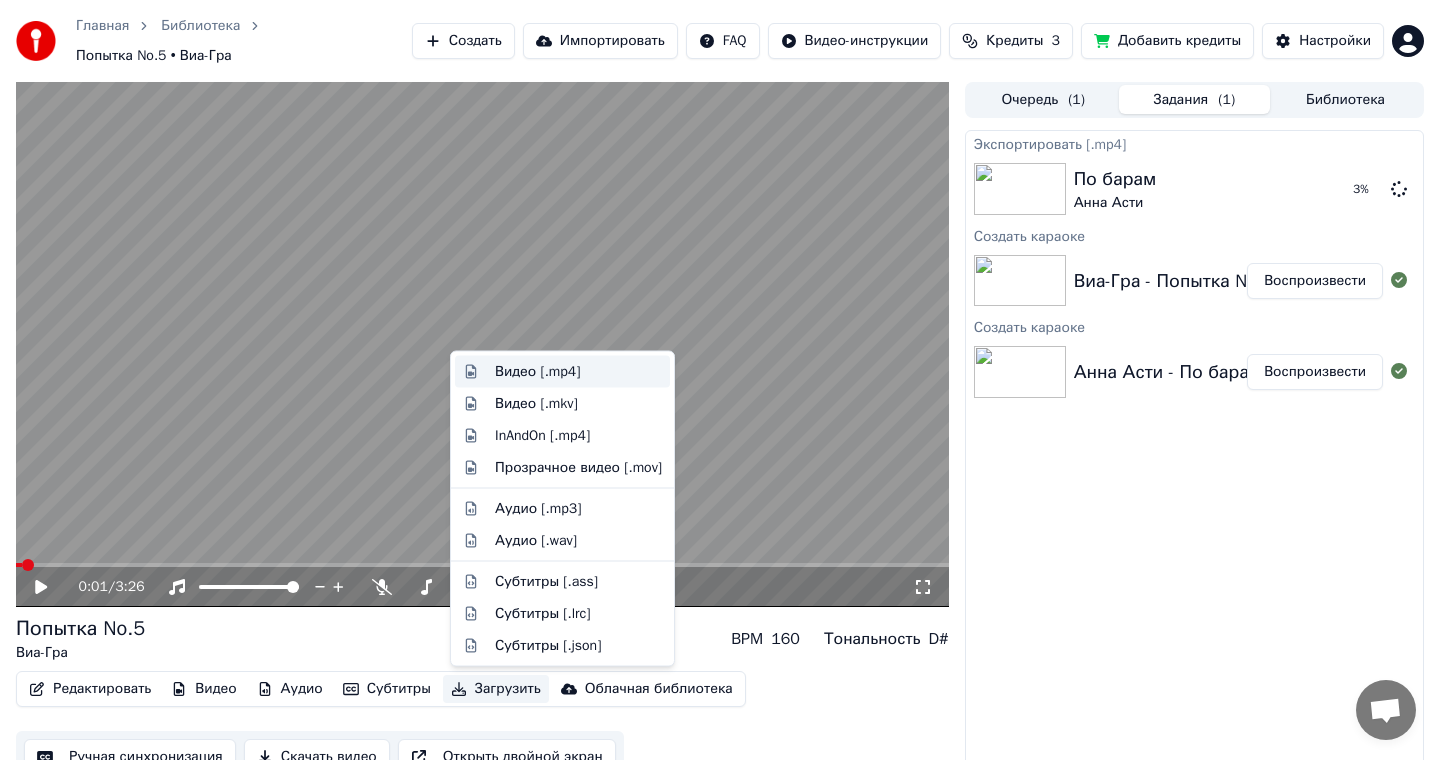 click on "Видео [.mp4]" at bounding box center (537, 372) 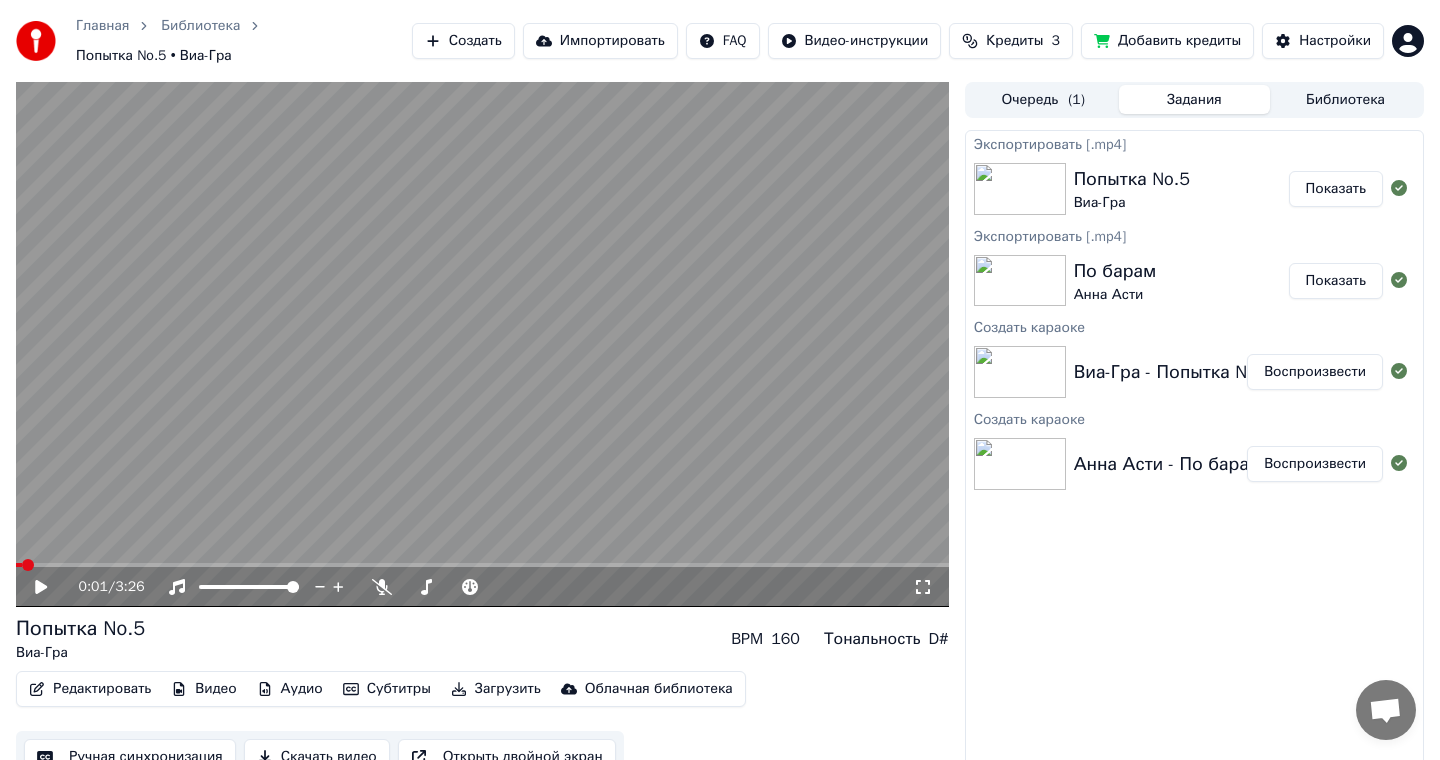 click on "Показать" at bounding box center (1336, 281) 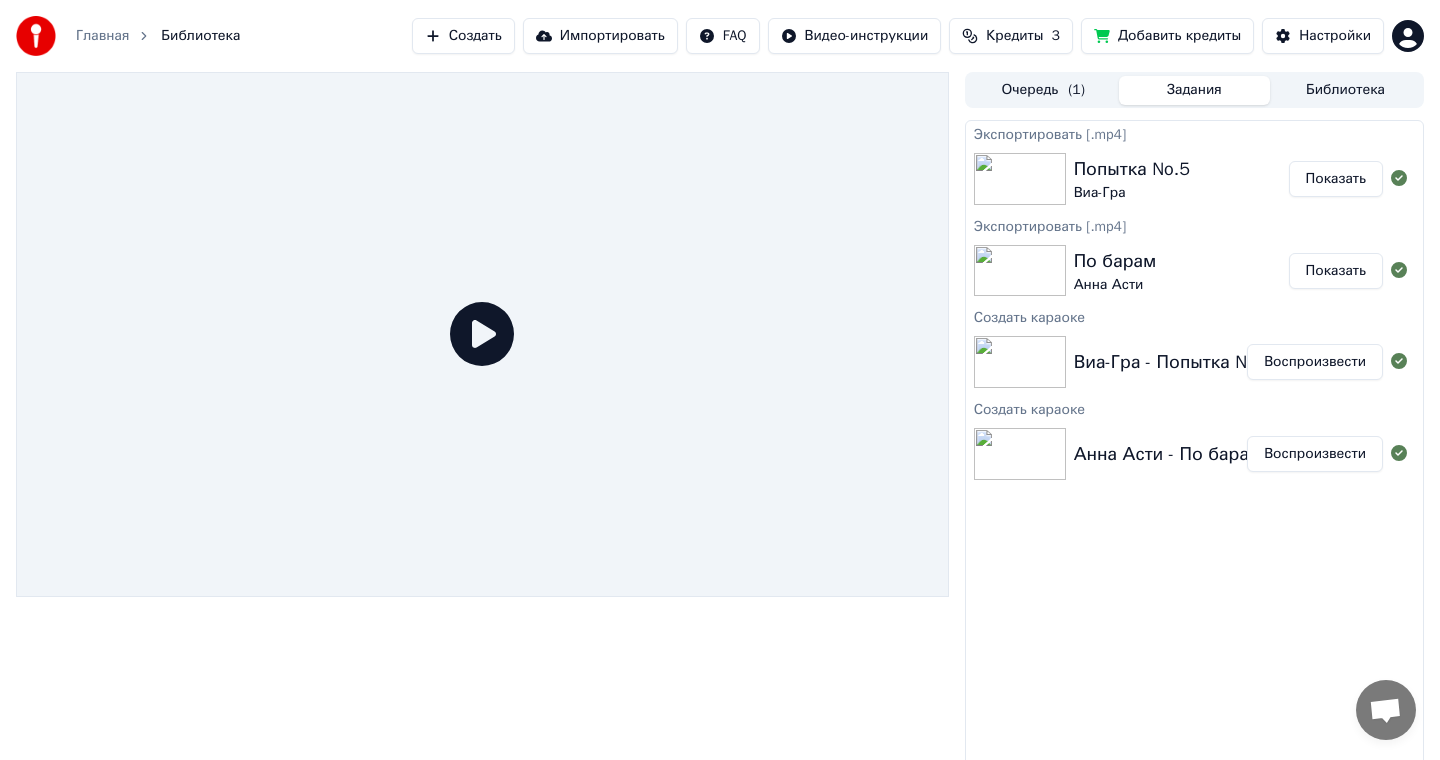 click on "Главная" at bounding box center (102, 36) 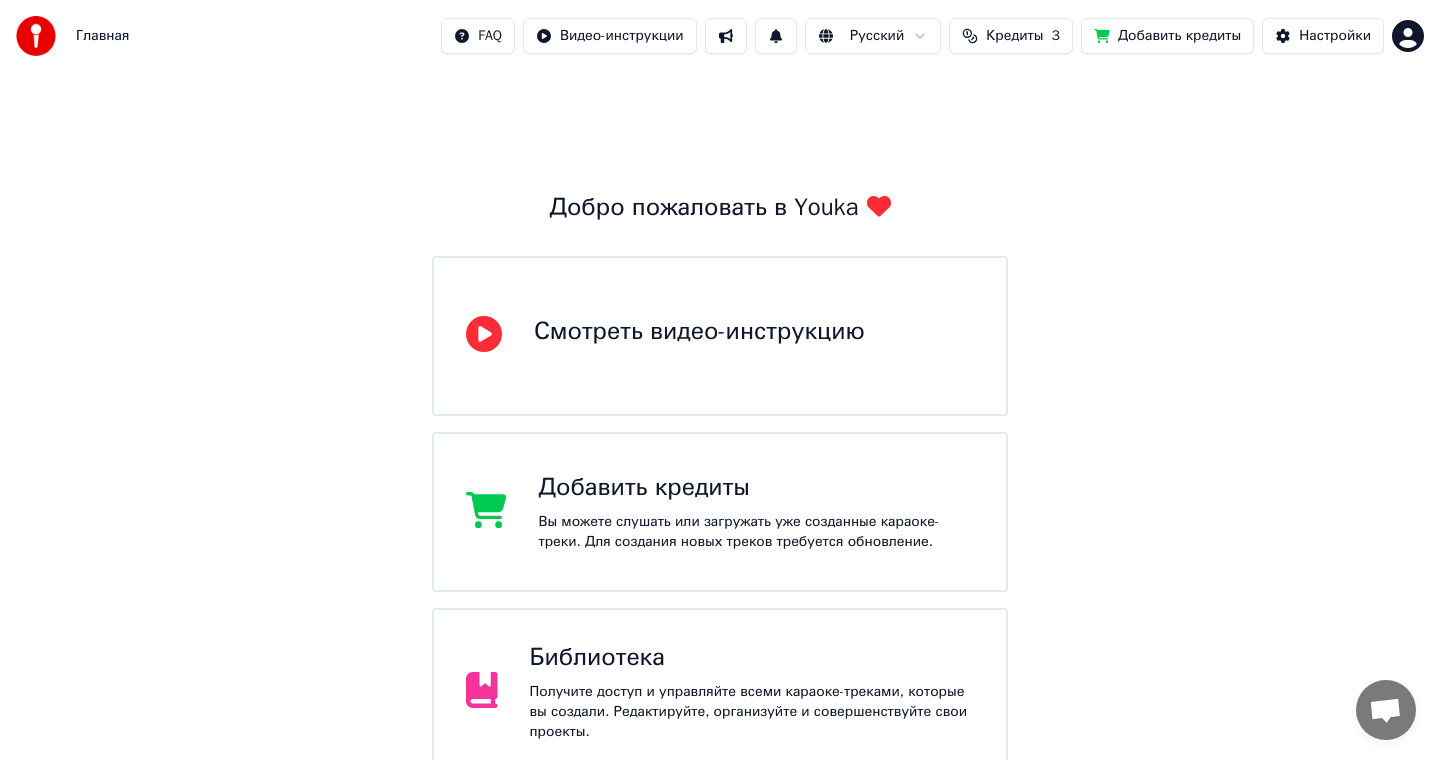 click on "Библиотека Получите доступ и управляйте всеми караоке-треками, которые вы создали. Редактируйте, организуйте и совершенствуйте свои проекты." at bounding box center [720, 692] 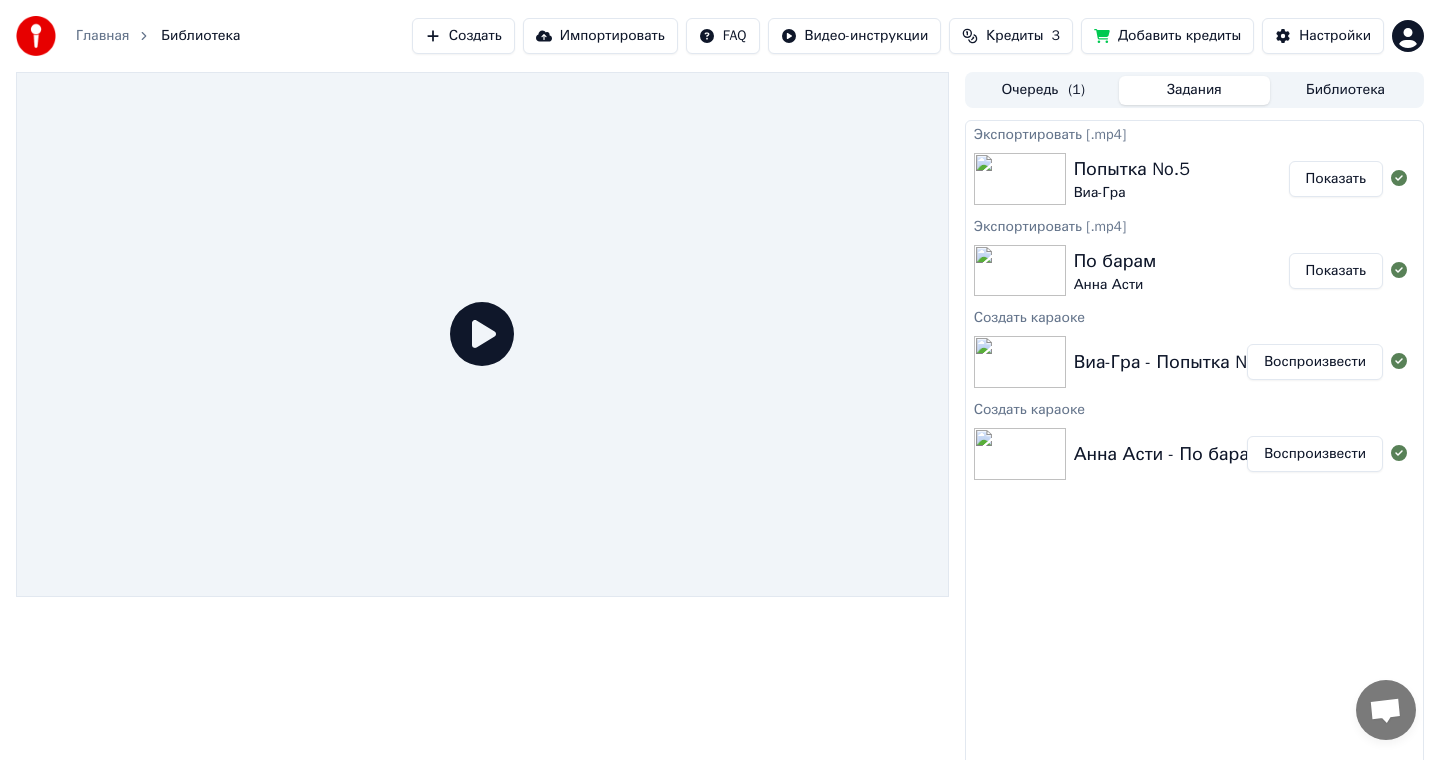 scroll, scrollTop: 6, scrollLeft: 0, axis: vertical 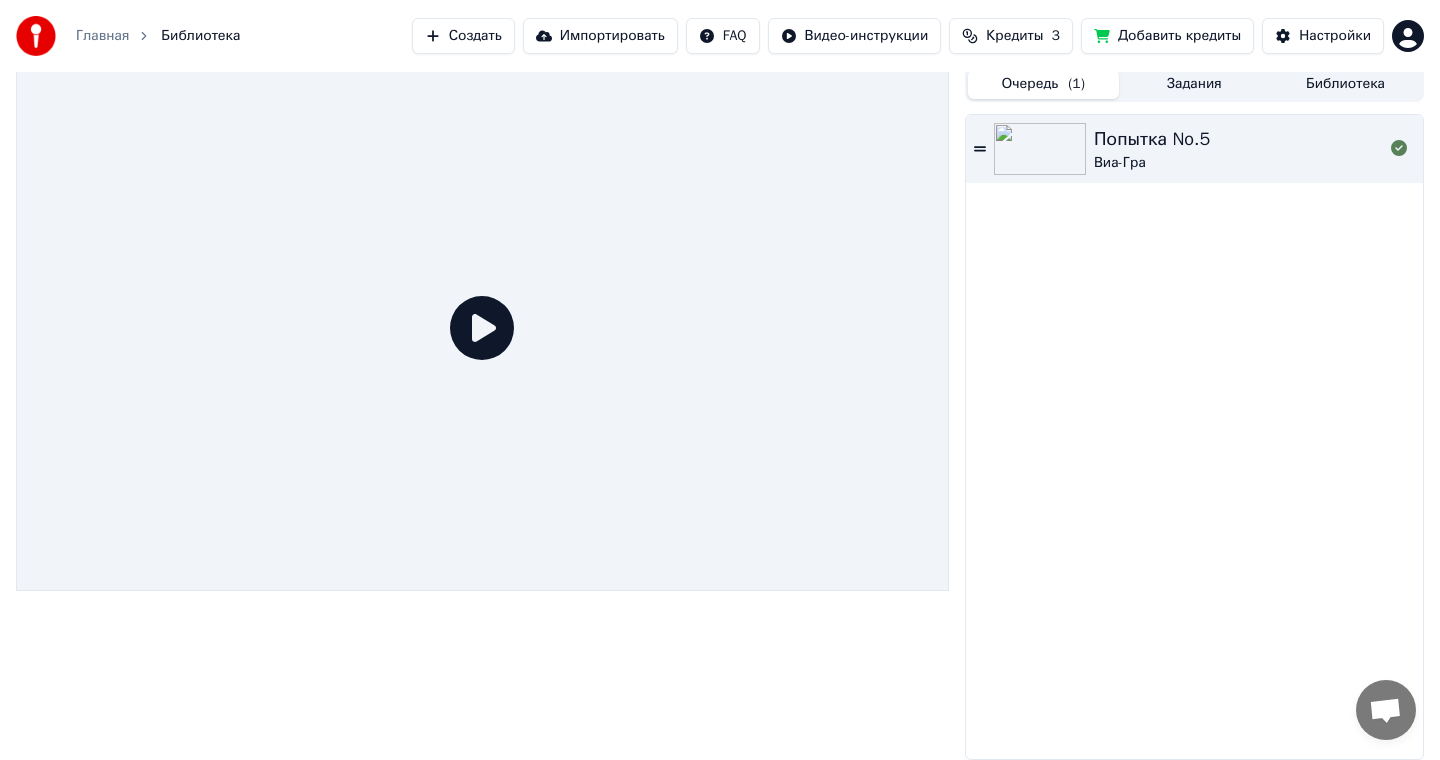 click on "Очередь ( 1 )" at bounding box center (1043, 84) 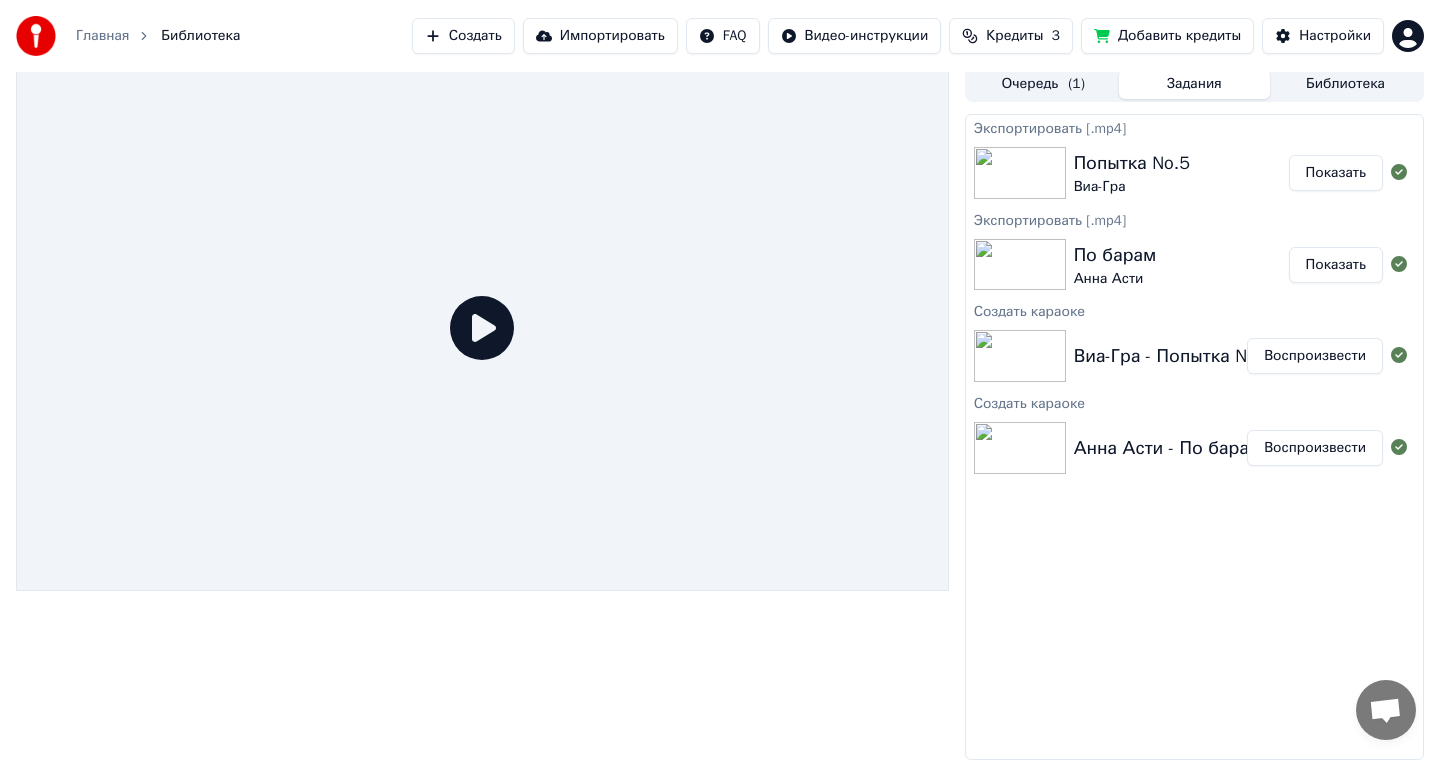 click on "Библиотека" at bounding box center (1345, 84) 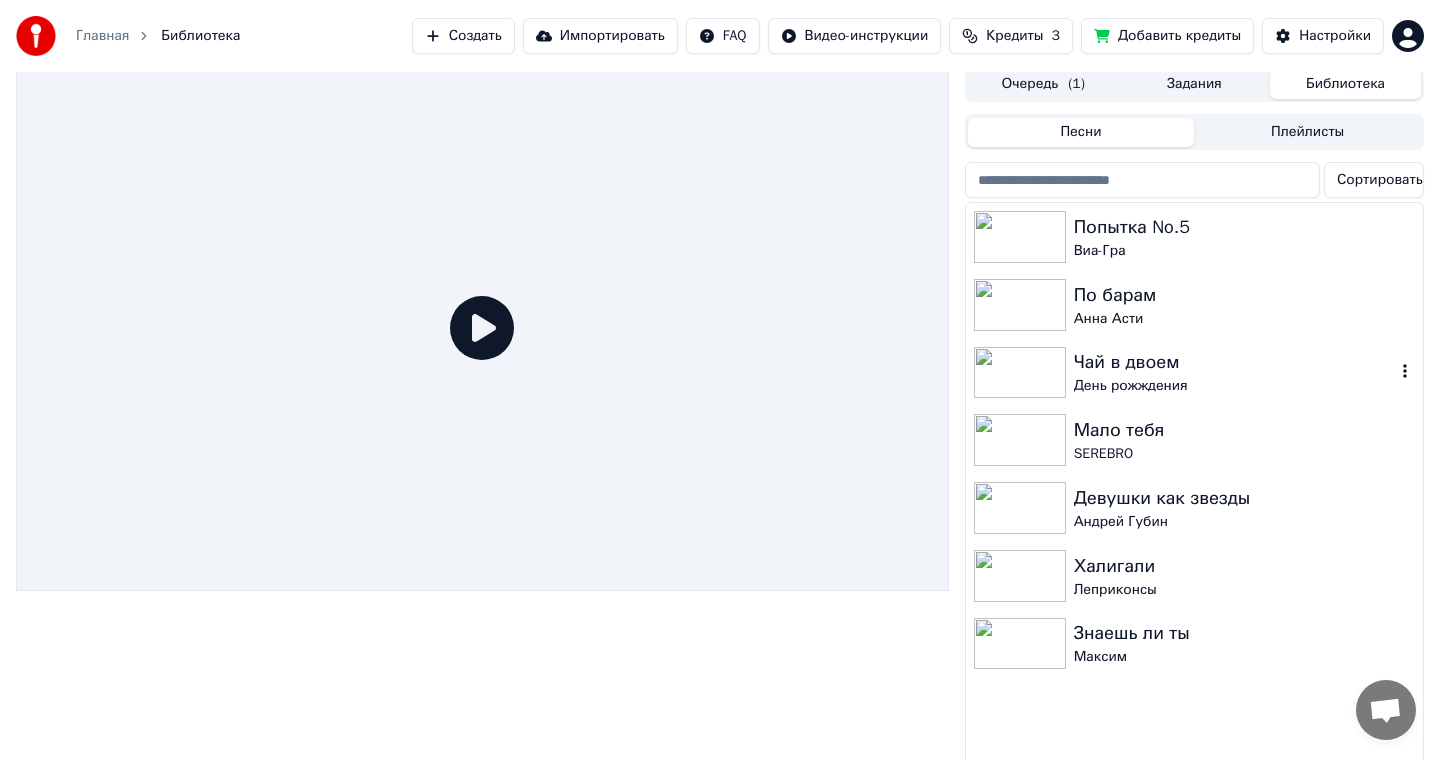 scroll, scrollTop: 18, scrollLeft: 0, axis: vertical 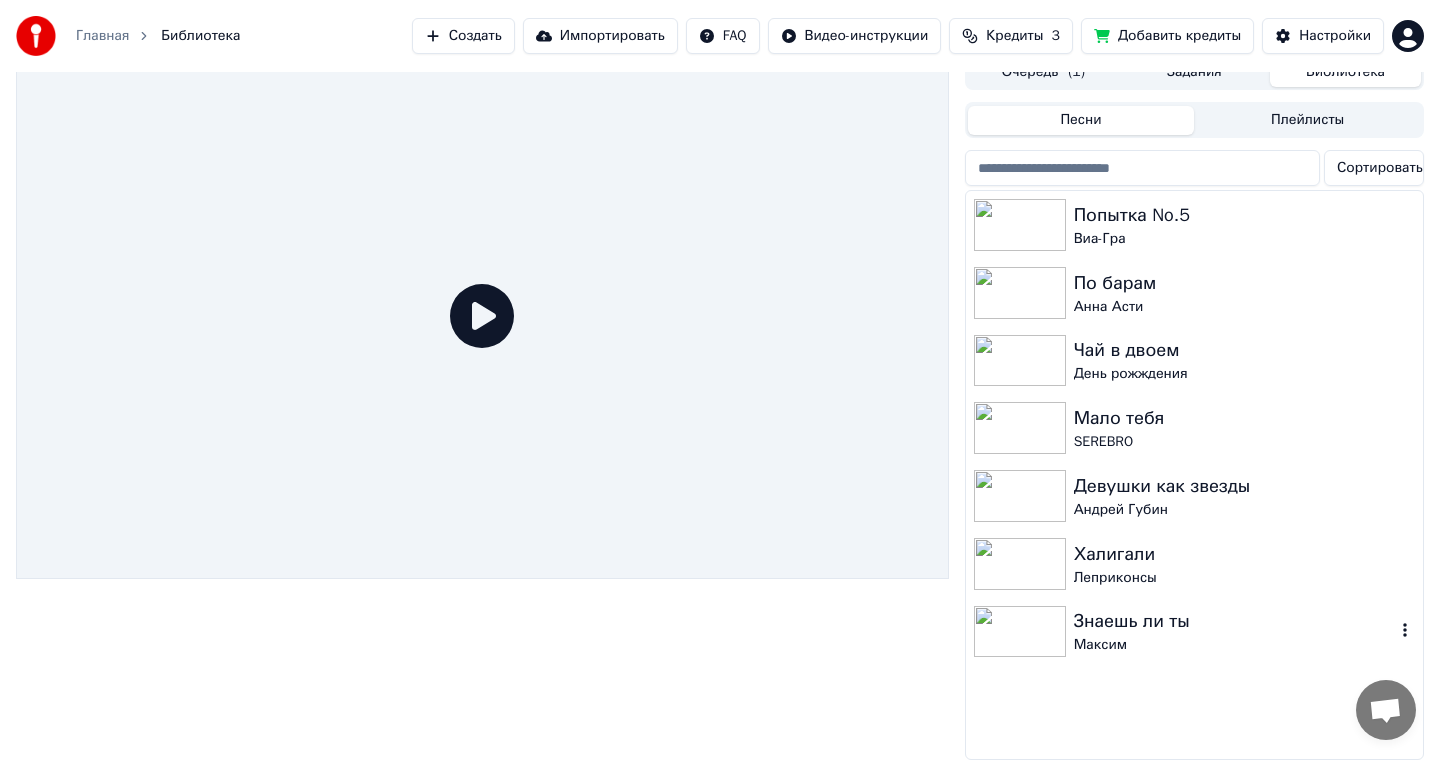 click at bounding box center [1020, 632] 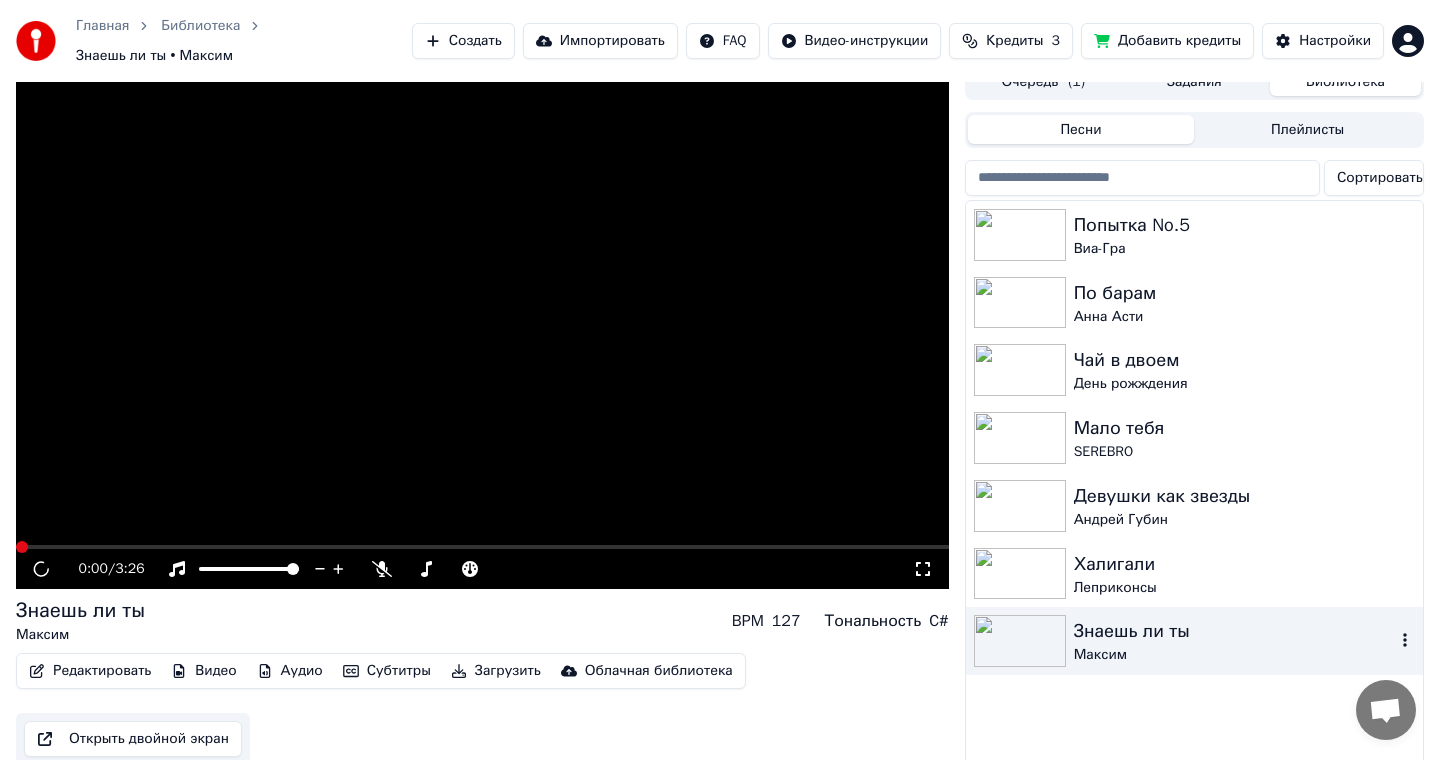 scroll, scrollTop: 28, scrollLeft: 0, axis: vertical 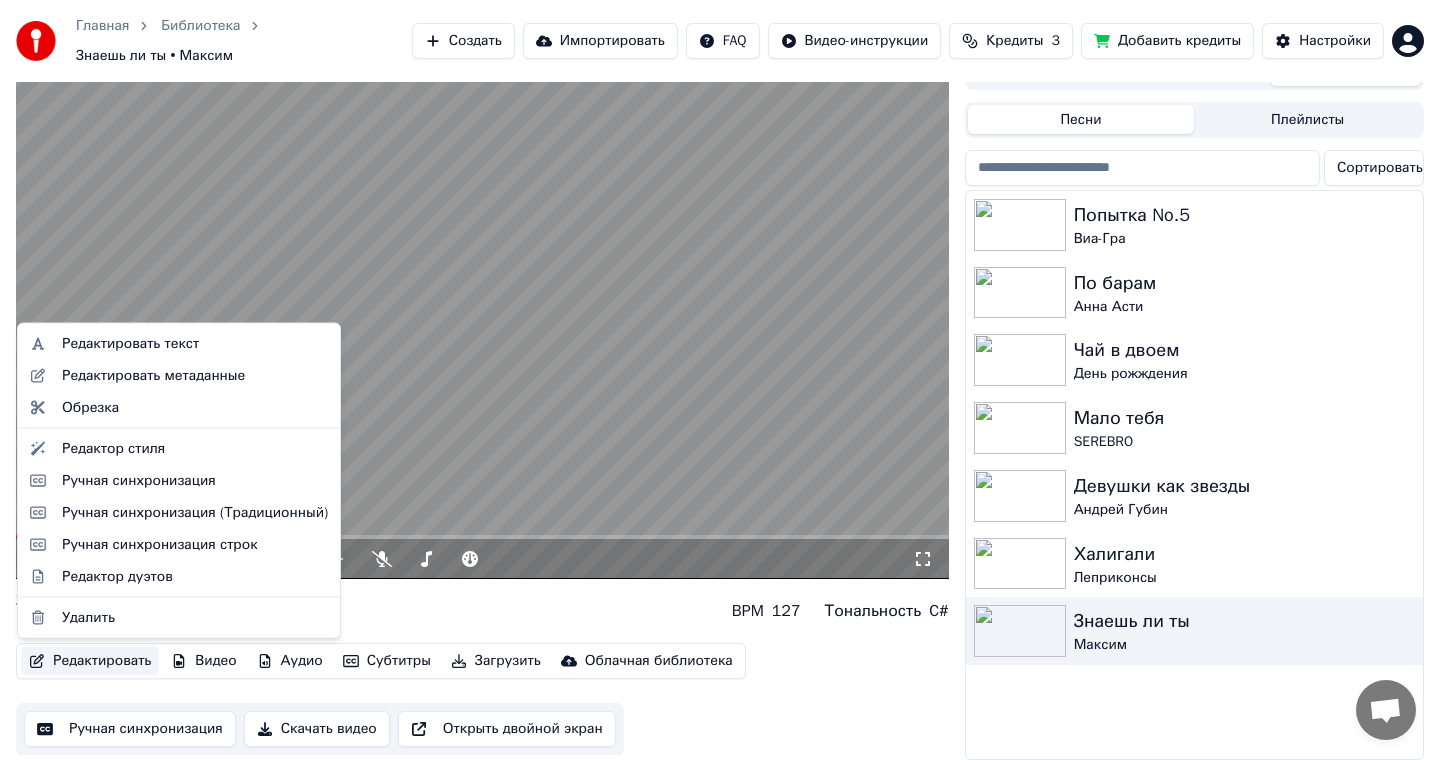 click on "Редактировать" at bounding box center (90, 661) 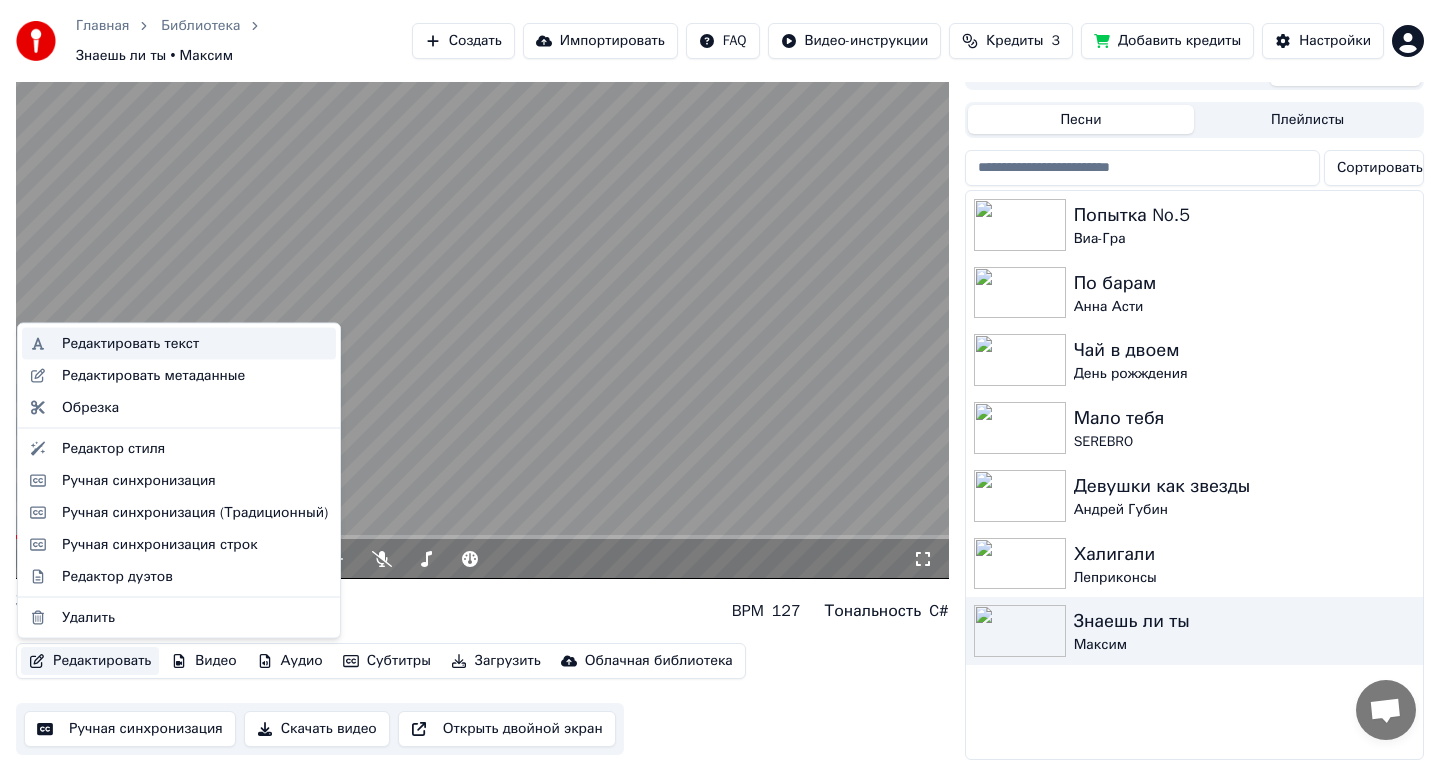 click on "Редактировать текст" at bounding box center (130, 344) 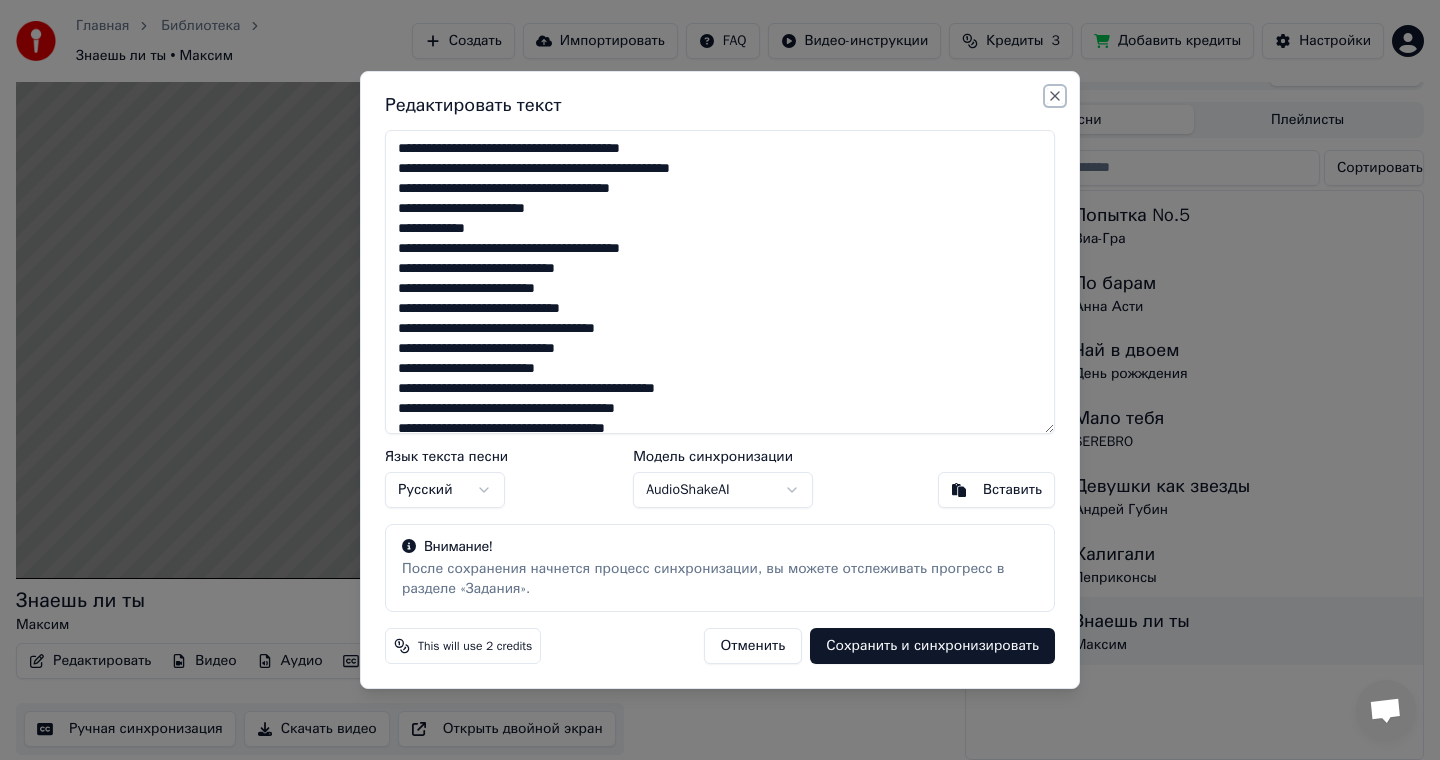 click on "Close" at bounding box center (1055, 96) 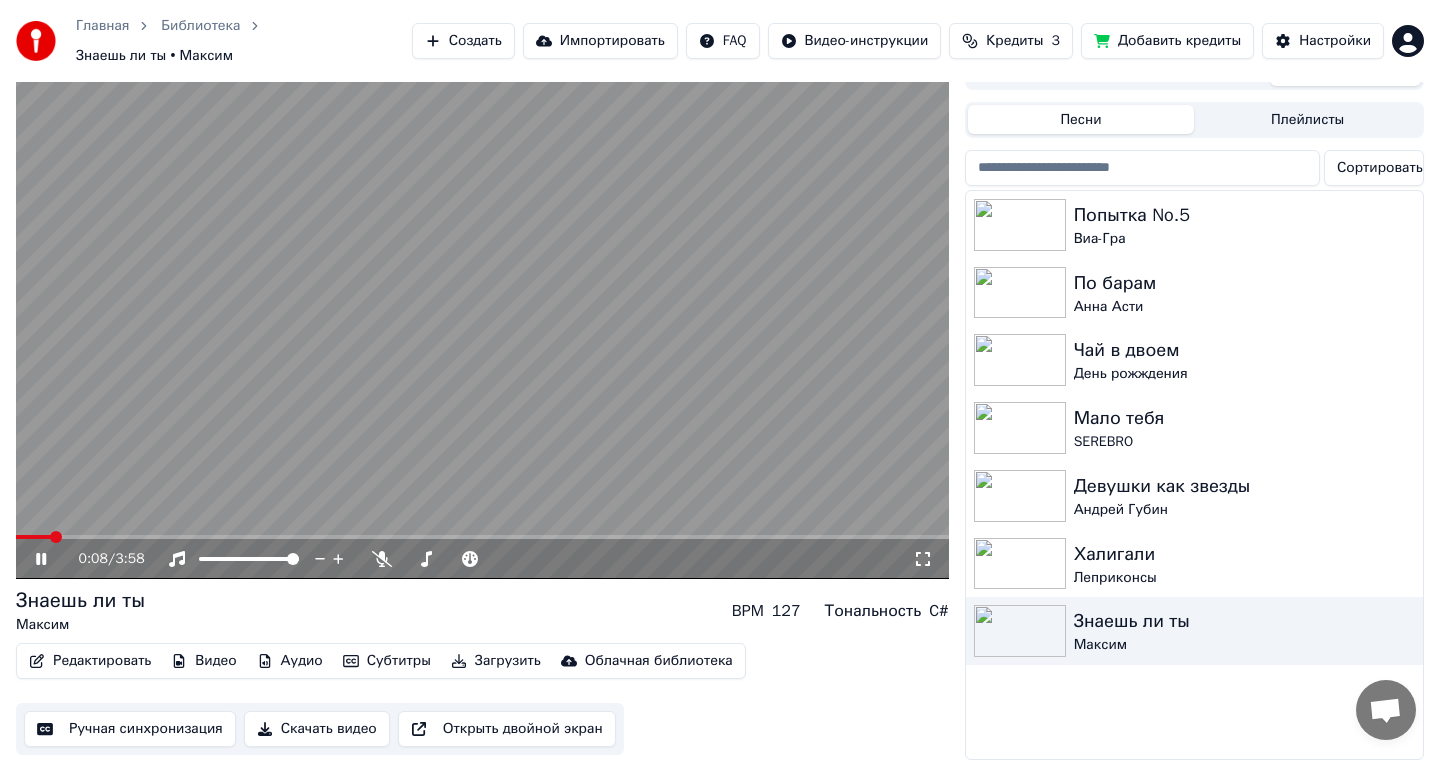 click 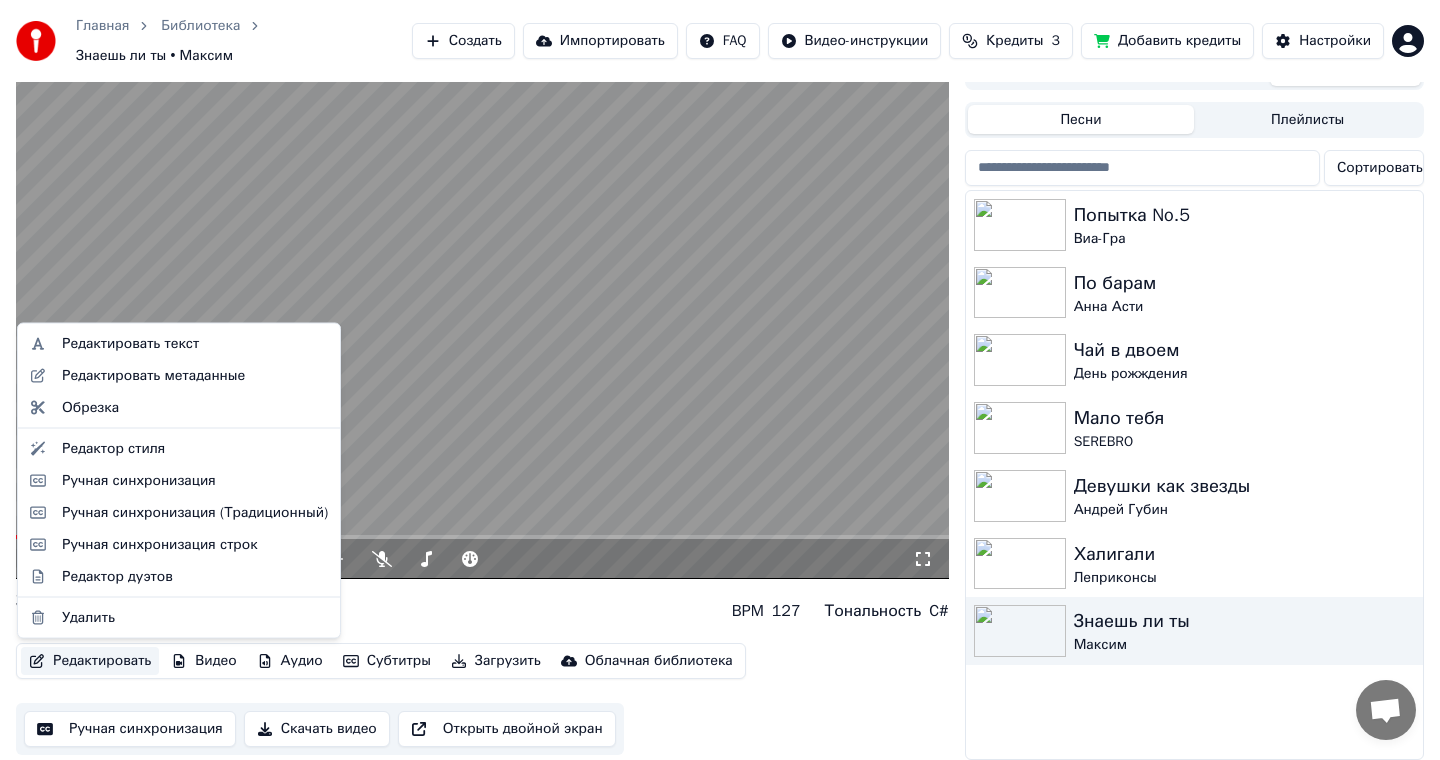 click on "Редактировать" at bounding box center [90, 661] 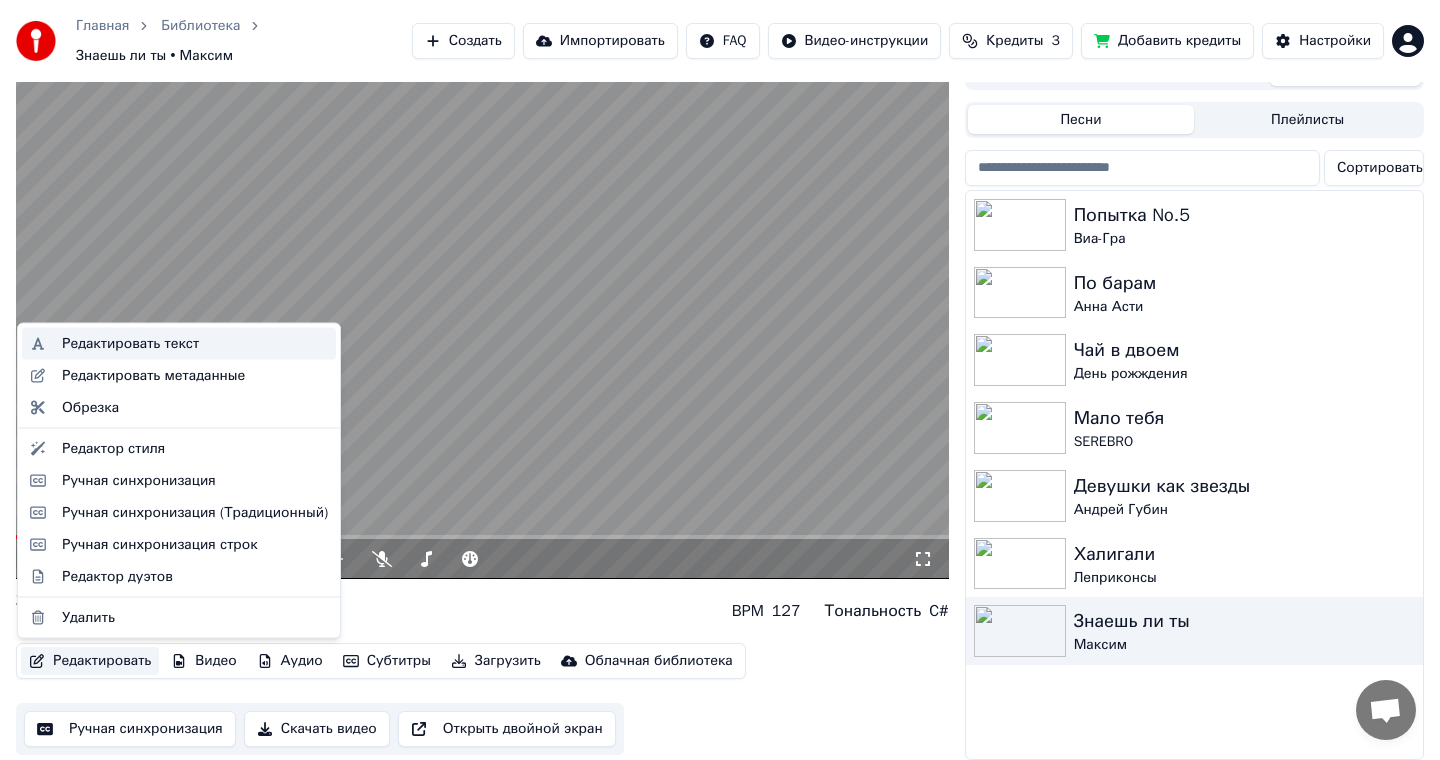click on "Редактировать текст" at bounding box center [130, 344] 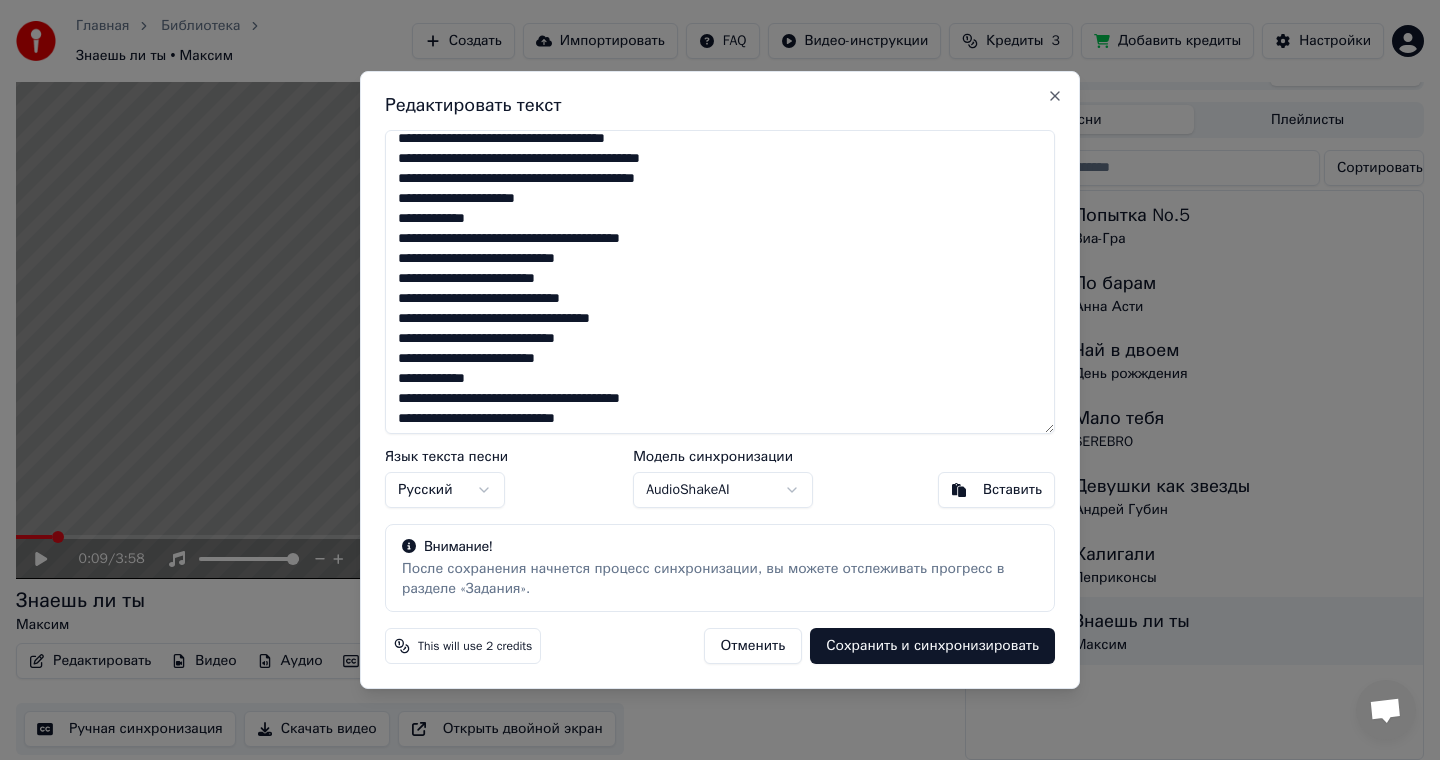 scroll, scrollTop: 433, scrollLeft: 0, axis: vertical 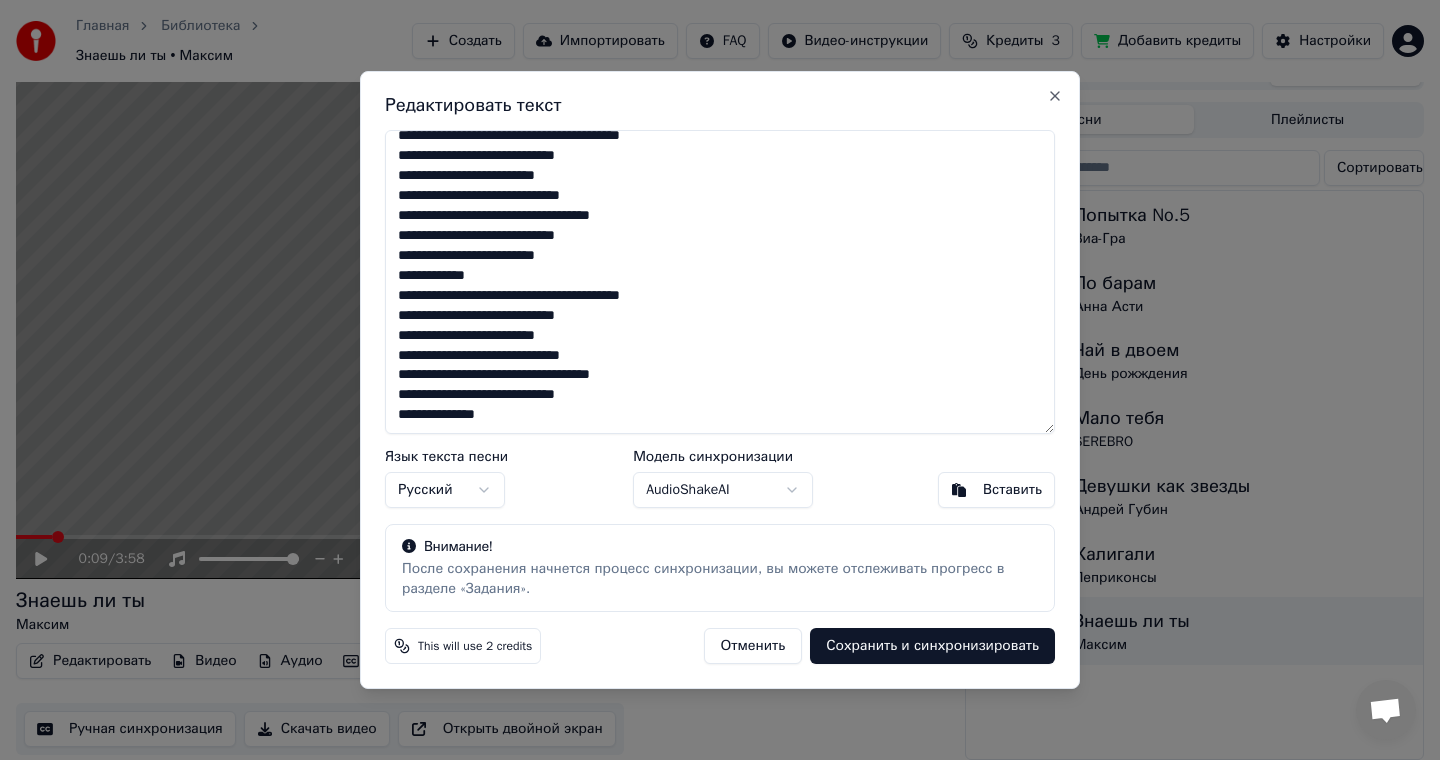 drag, startPoint x: 393, startPoint y: 151, endPoint x: 796, endPoint y: 487, distance: 524.6951 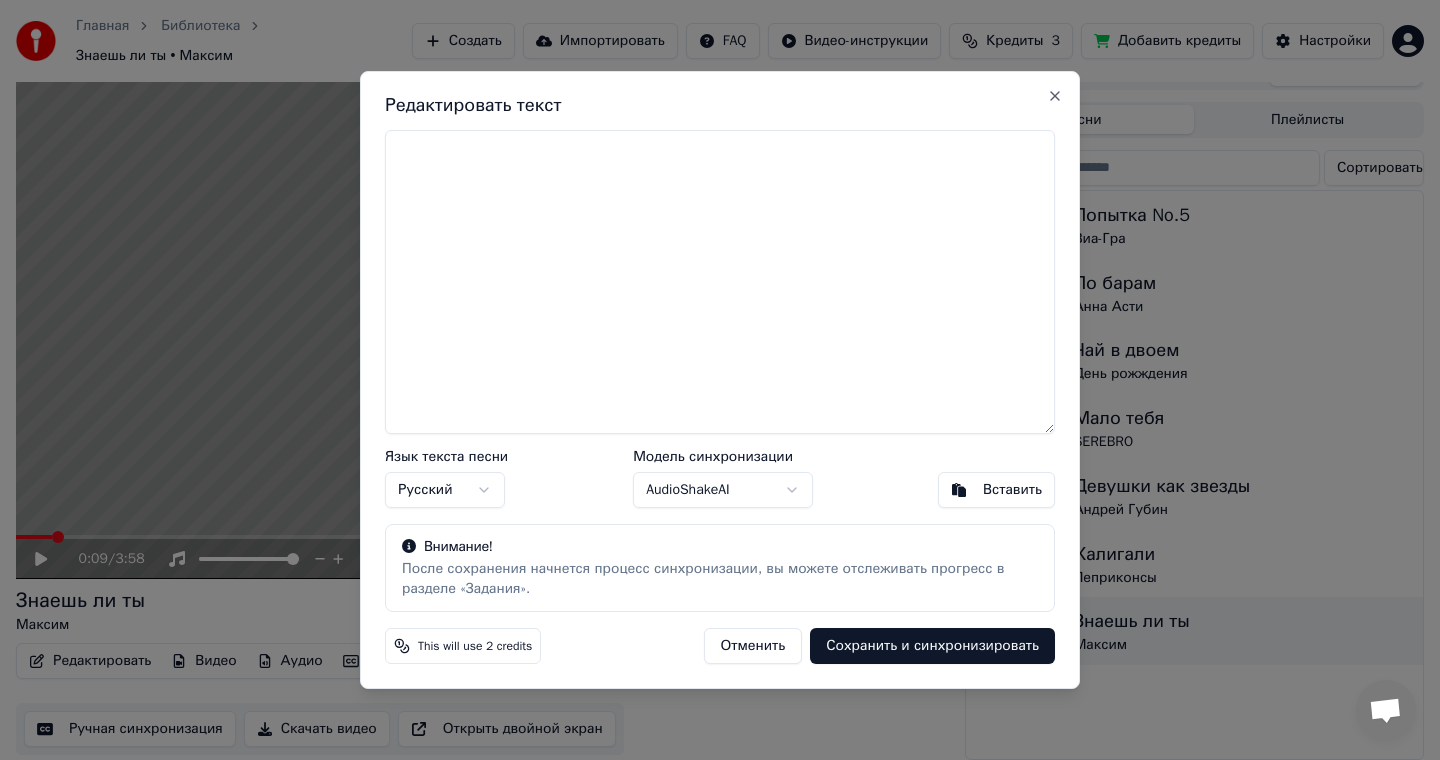 scroll, scrollTop: 0, scrollLeft: 0, axis: both 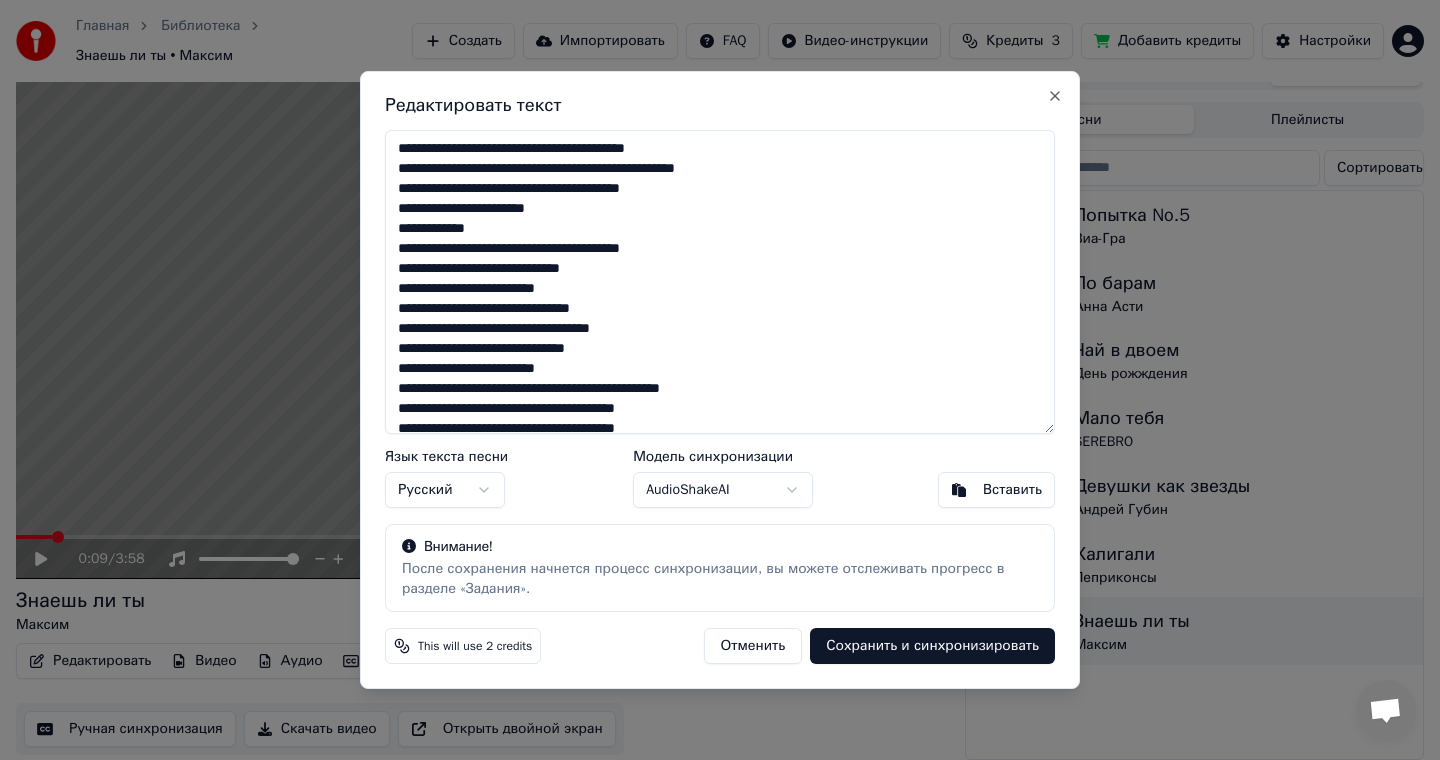 type on "**********" 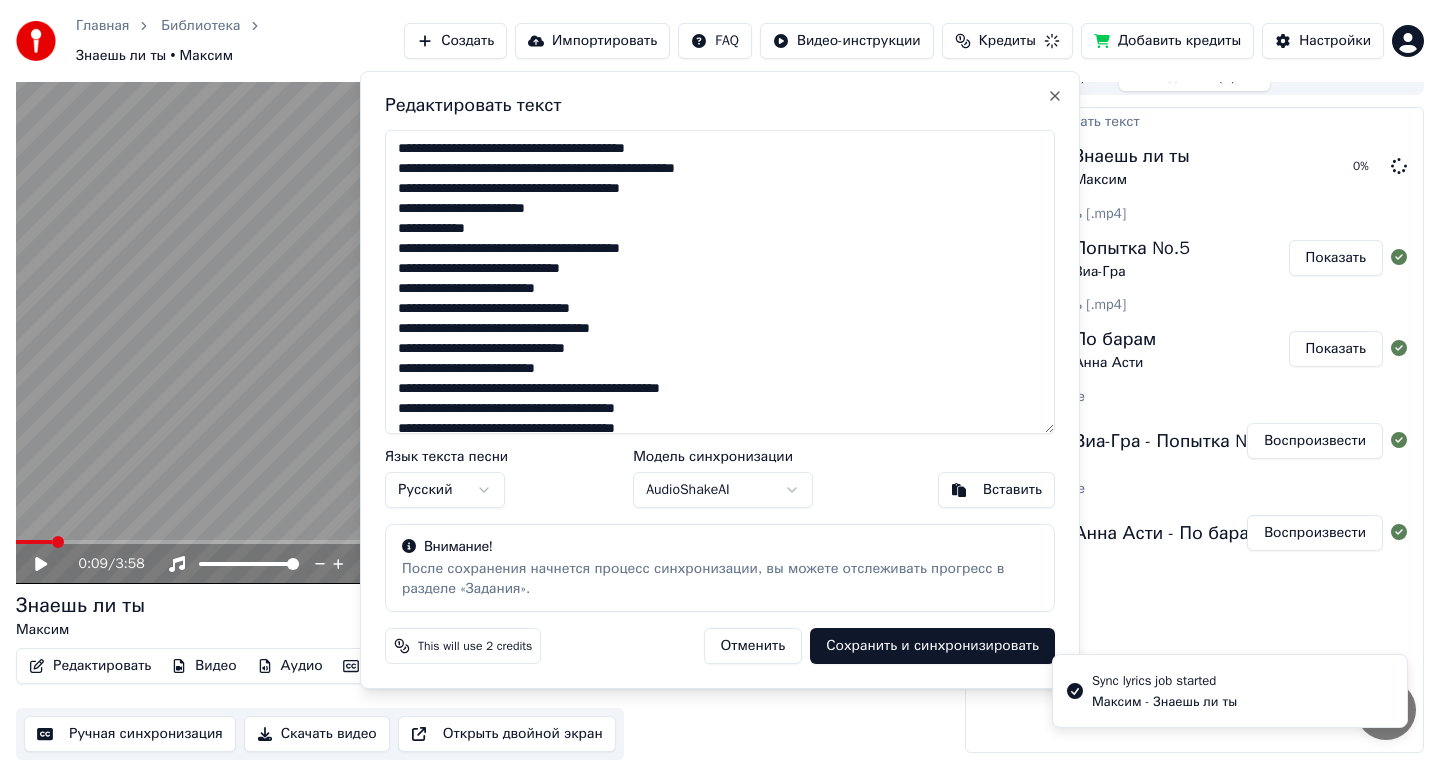 scroll, scrollTop: 22, scrollLeft: 0, axis: vertical 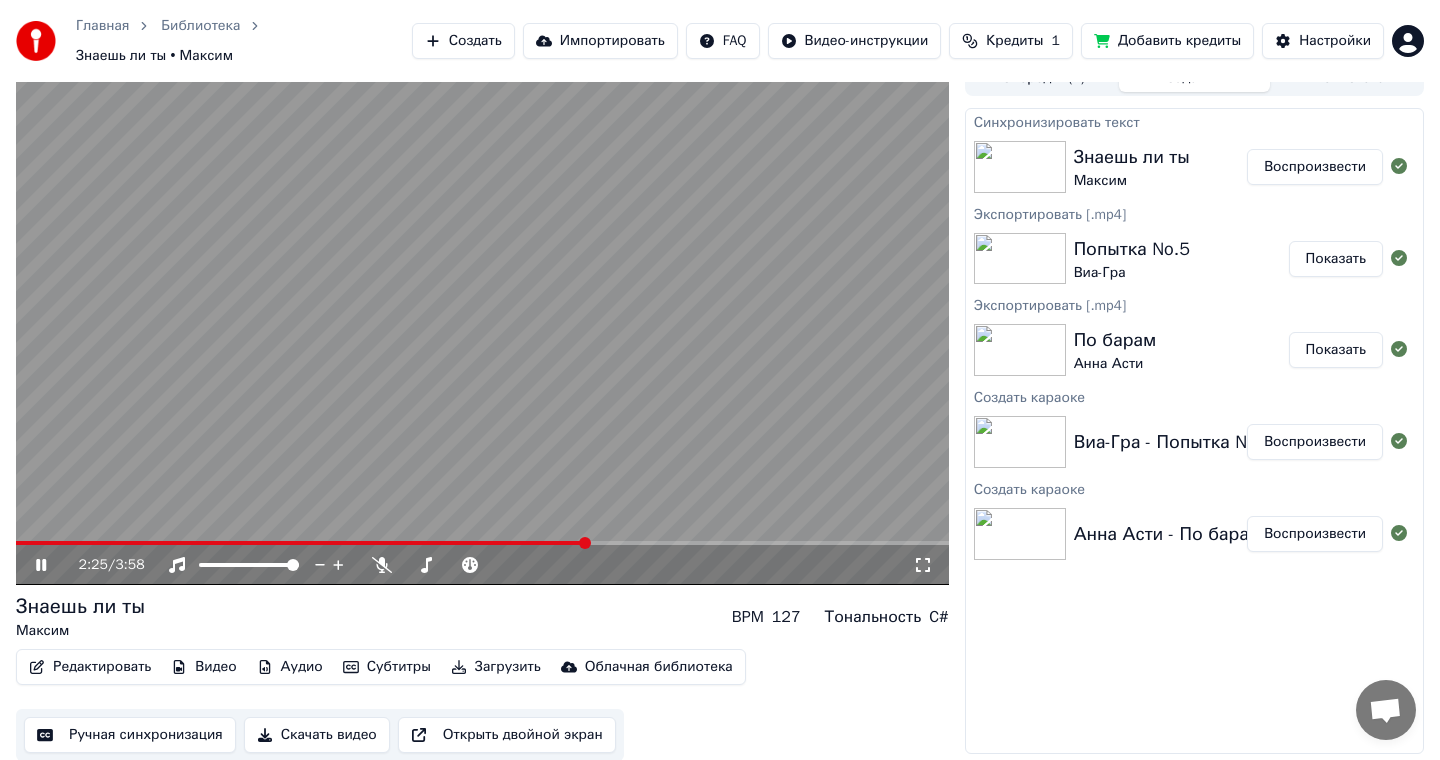 click 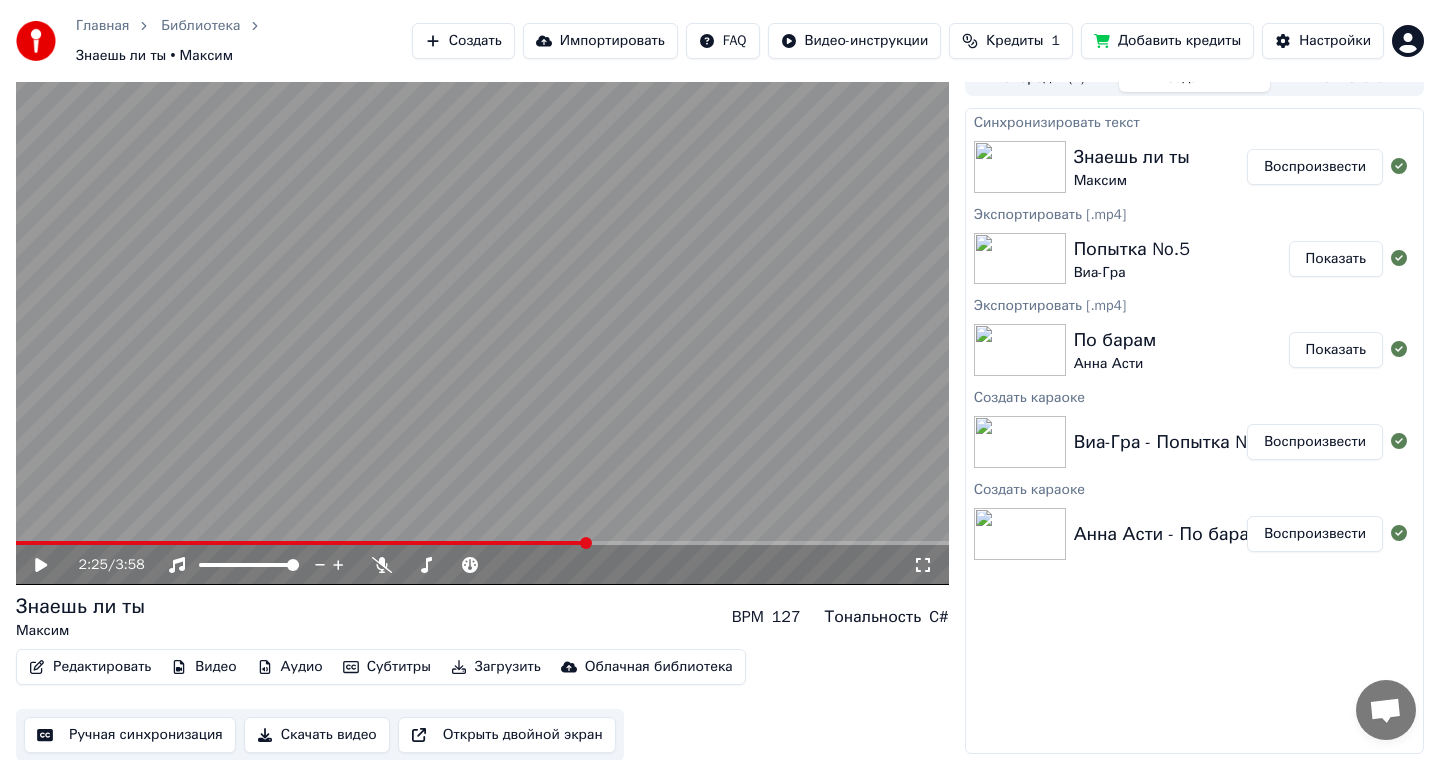 click on "Скачать видео" at bounding box center (317, 735) 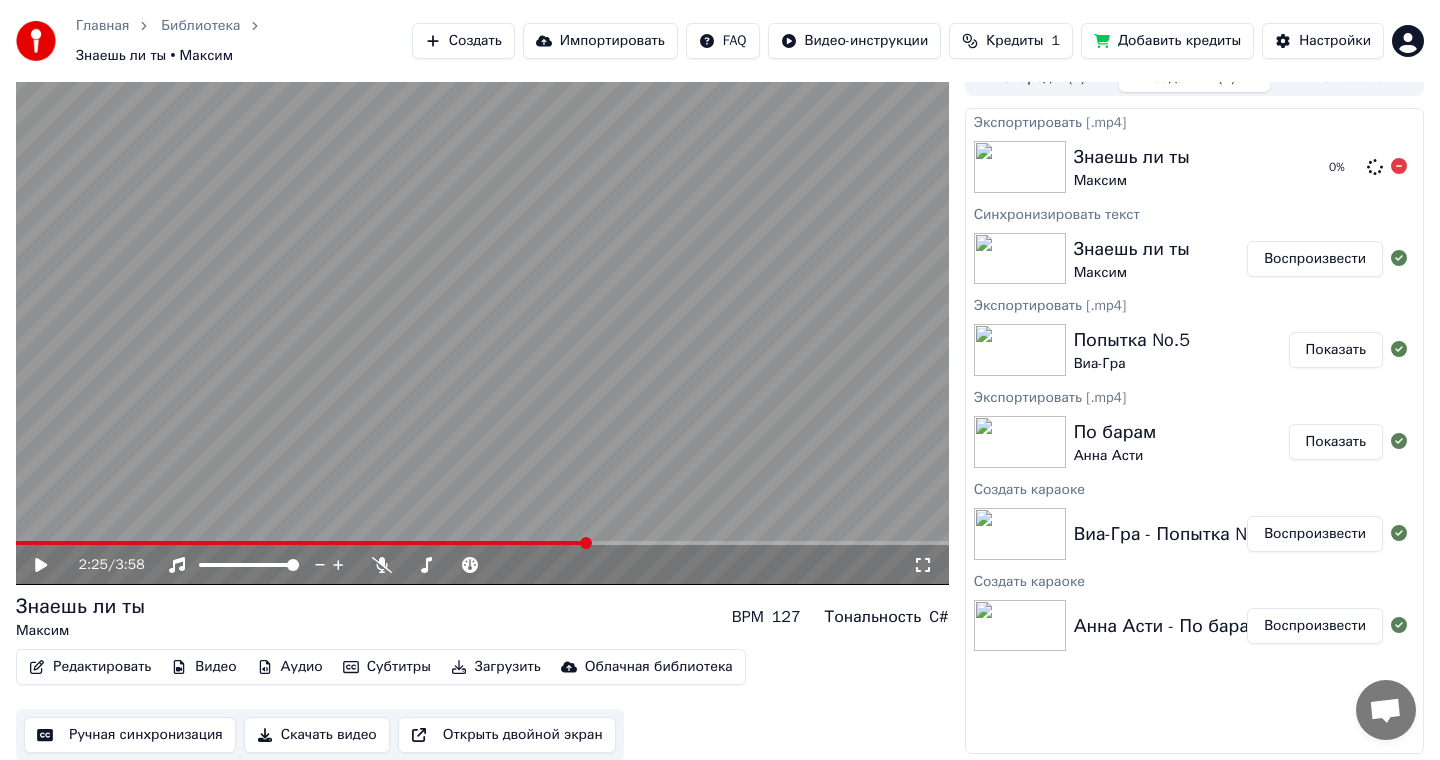 click at bounding box center (1399, 167) 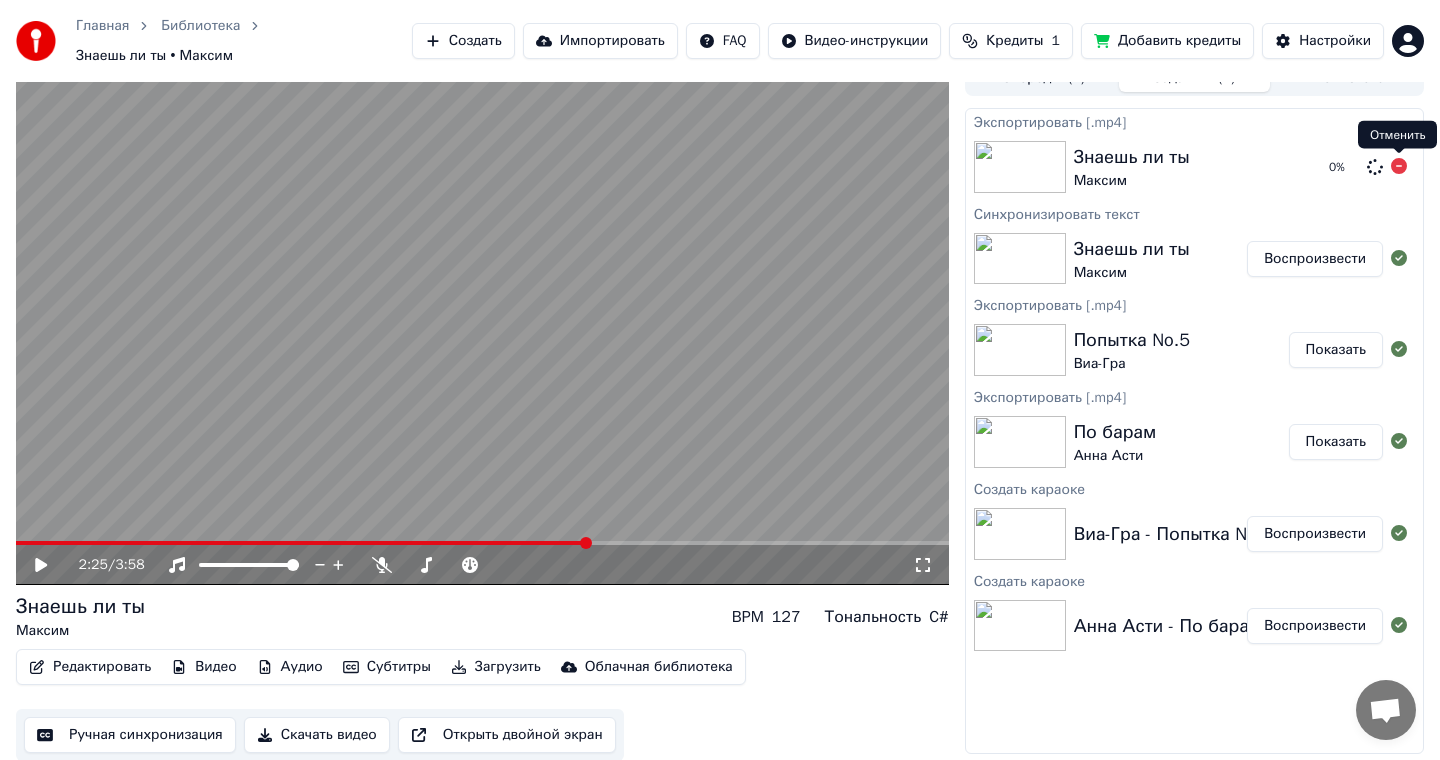 click 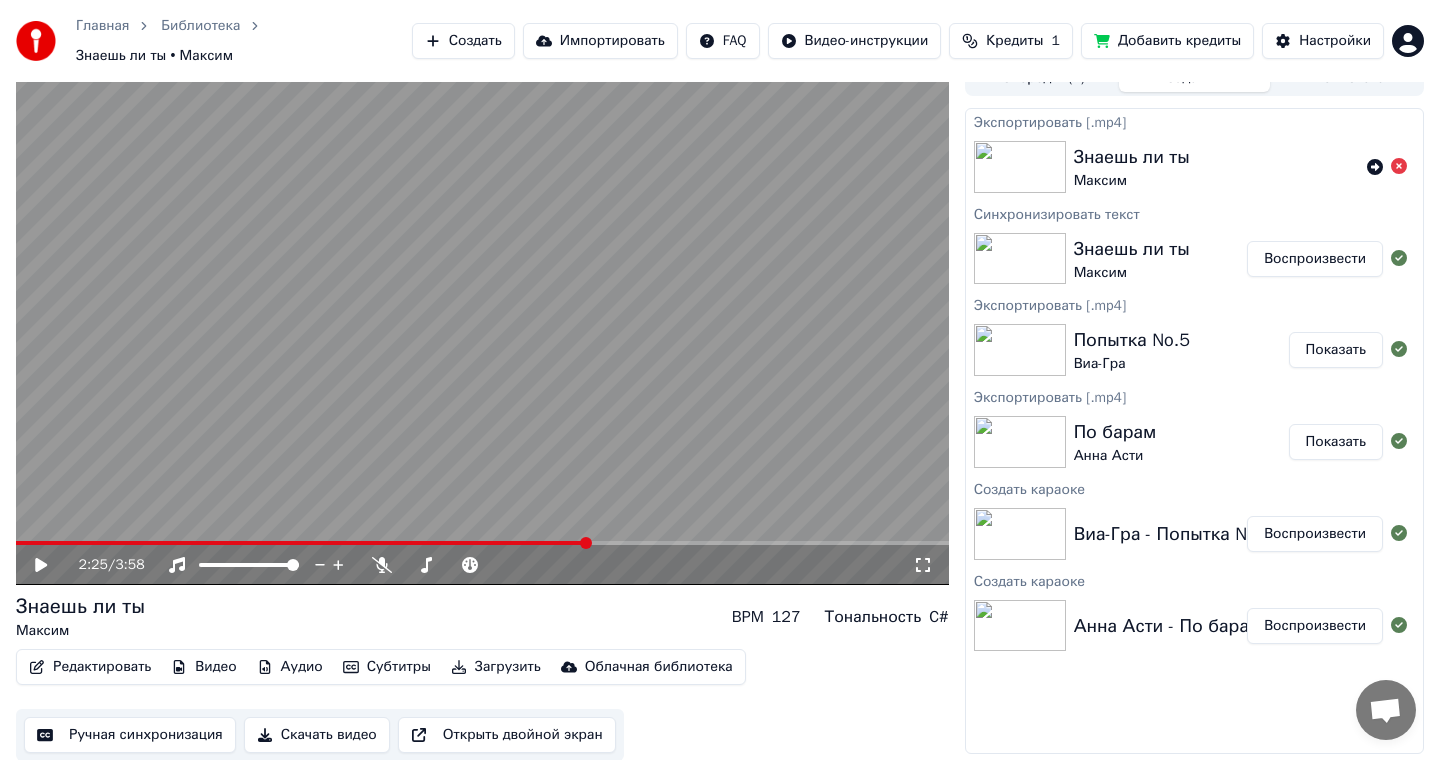 click on "Загрузить" at bounding box center (496, 667) 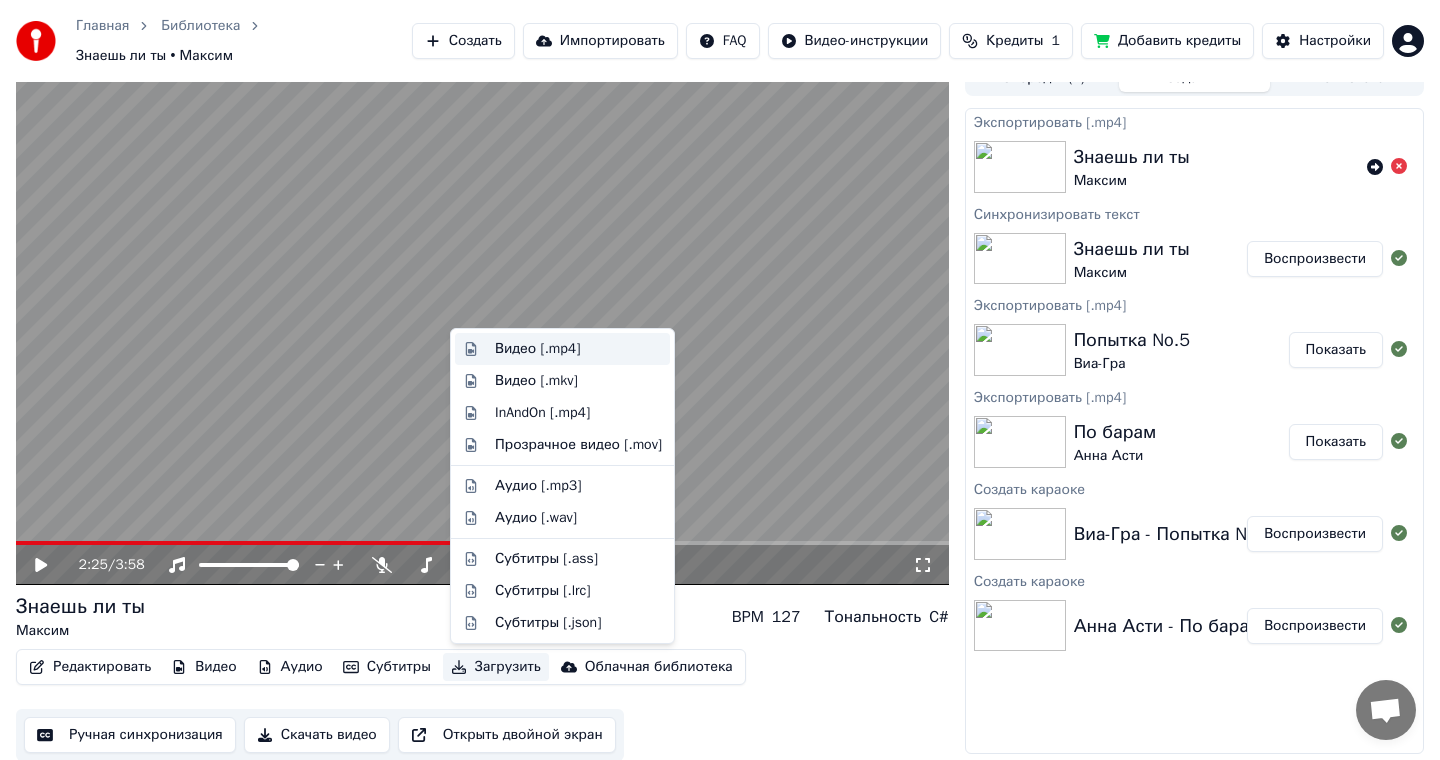 click on "Видео [.mp4]" at bounding box center [537, 349] 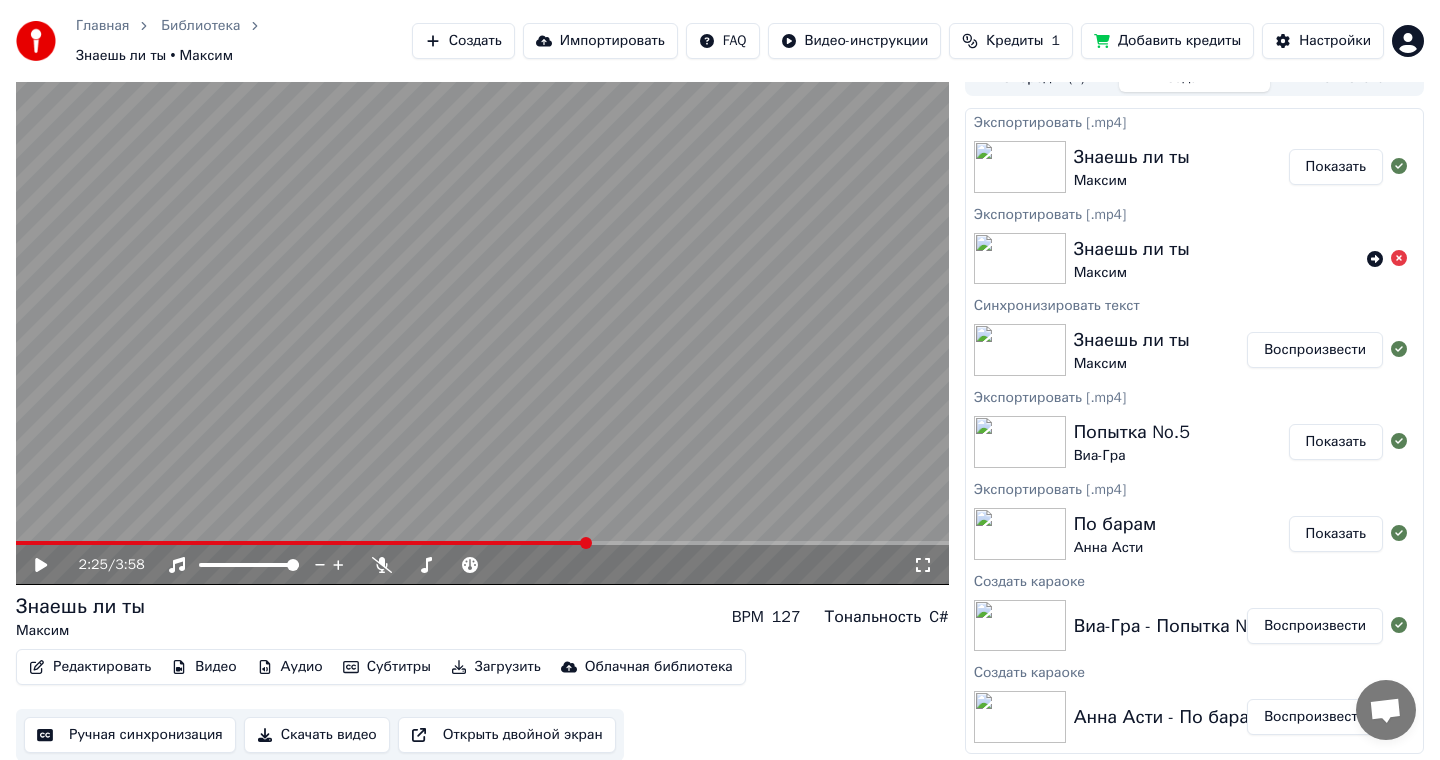 click on "Показать" at bounding box center (1336, 167) 